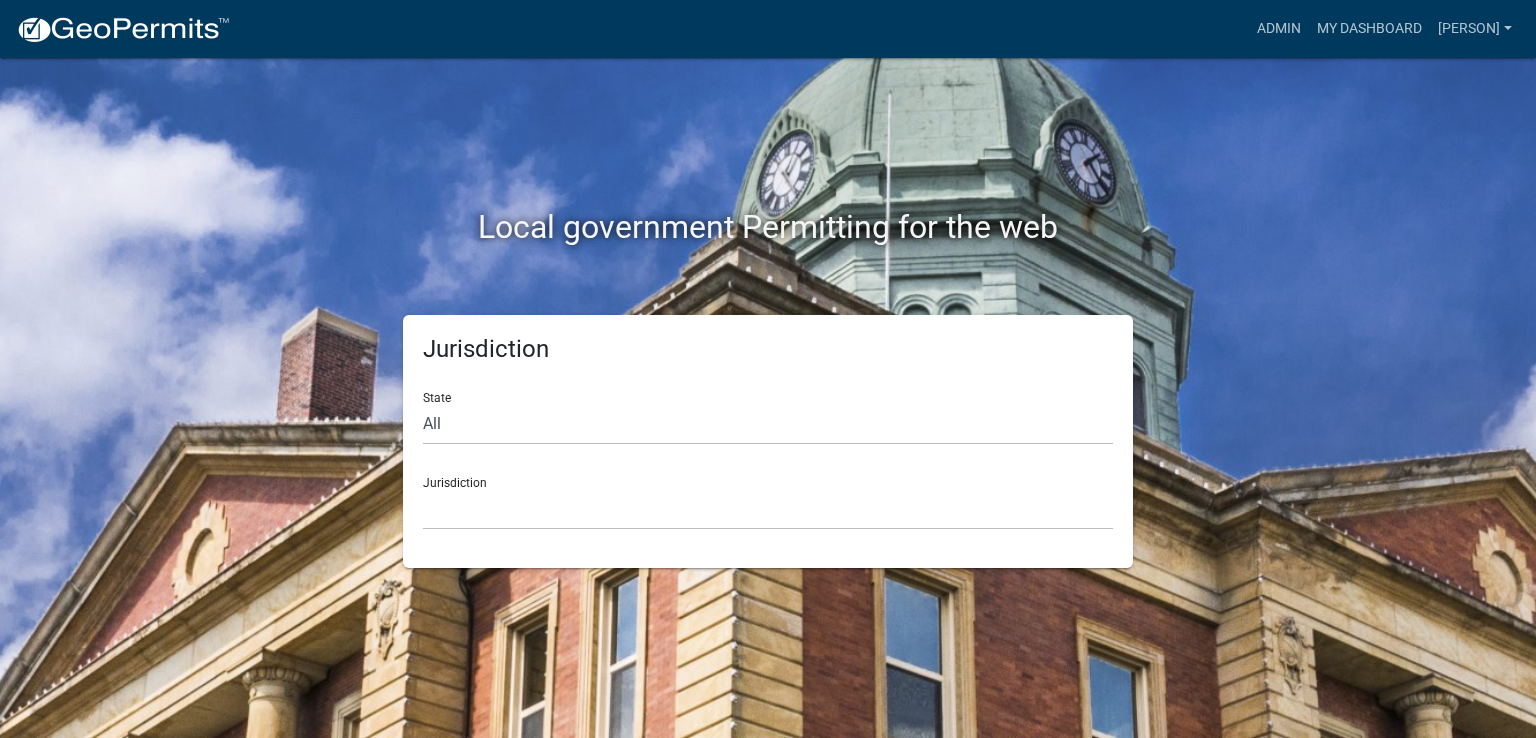 scroll, scrollTop: 0, scrollLeft: 0, axis: both 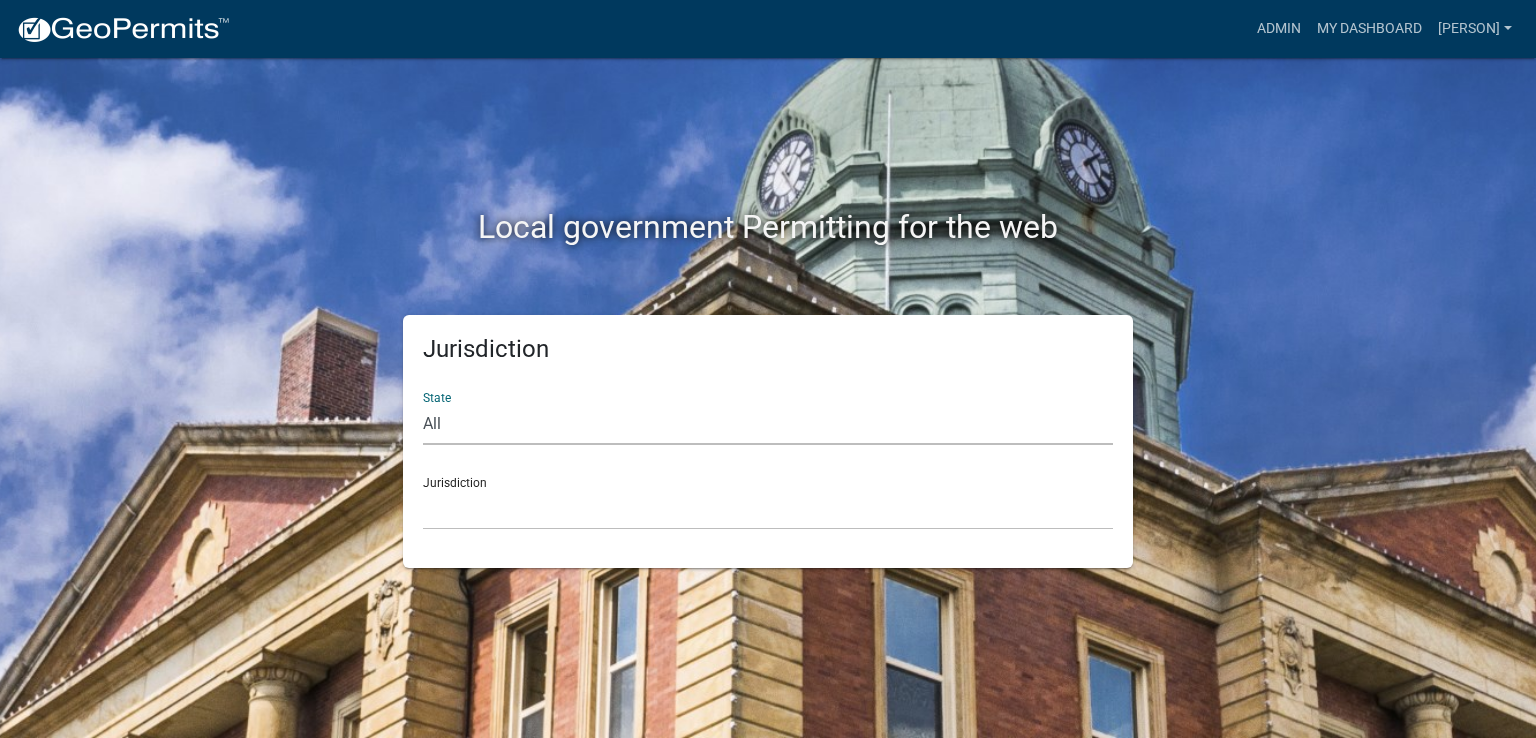 click on "All  Colorado   Georgia   Indiana   Iowa   Kansas   Minnesota   Ohio   South Carolina   Wisconsin" 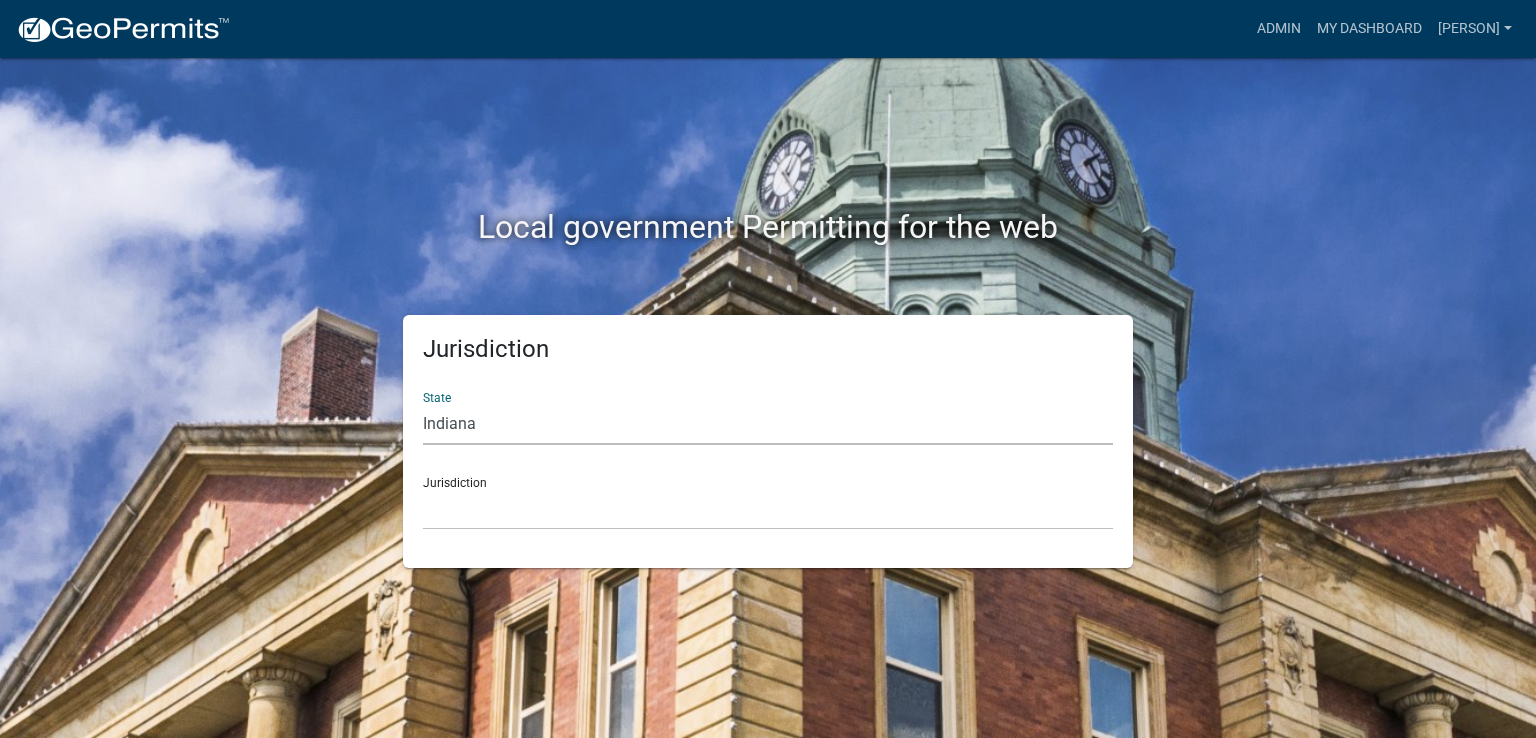 click on "All  Colorado   Georgia   Indiana   Iowa   Kansas   Minnesota   Ohio   South Carolina   Wisconsin" 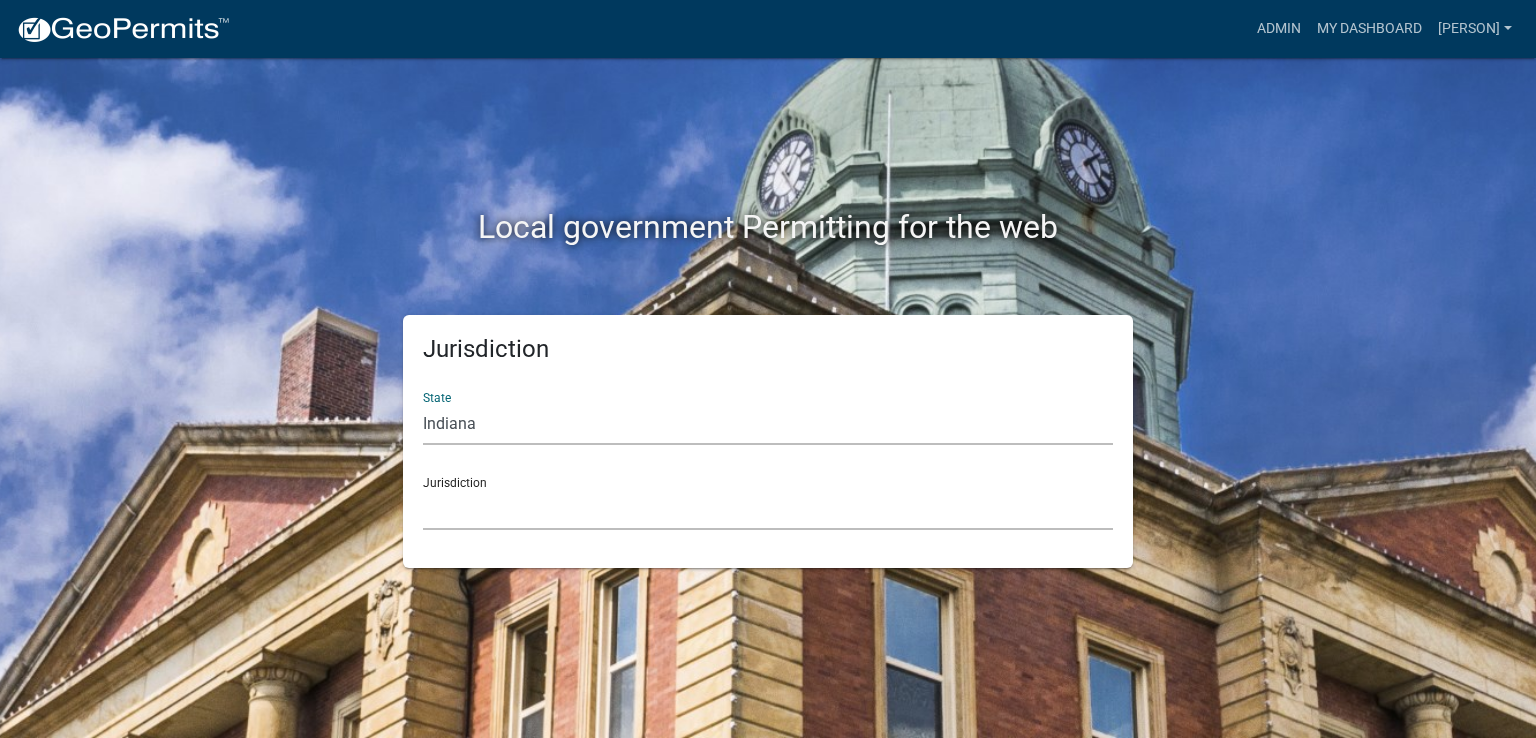click on "City of Charlestown, Indiana City of Jeffersonville, Indiana City of Logansport, Indiana Decatur County, Indiana Grant County, Indiana Howard County, Indiana Huntington County, Indiana Jasper County, Indiana Kosciusko County, Indiana La Porte County, Indiana Miami County, Indiana Montgomery County, Indiana Morgan County, Indiana Newton County, Indiana Porter County, Indiana River Ridge Development Authority, Indiana Tippecanoe County, Indiana Vigo County, Indiana Wells County, Indiana Whitley County, Indiana" 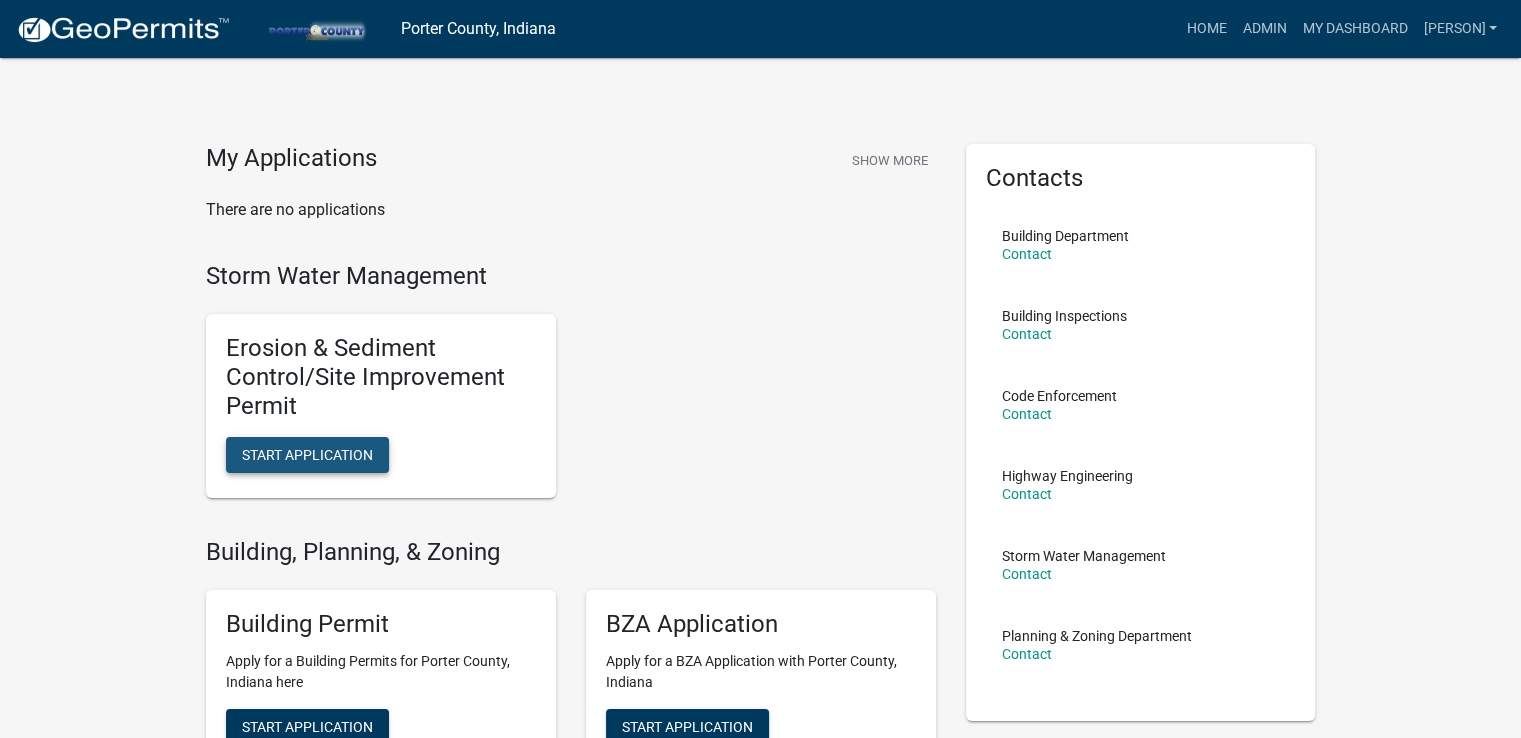 click on "Start Application" at bounding box center (307, 454) 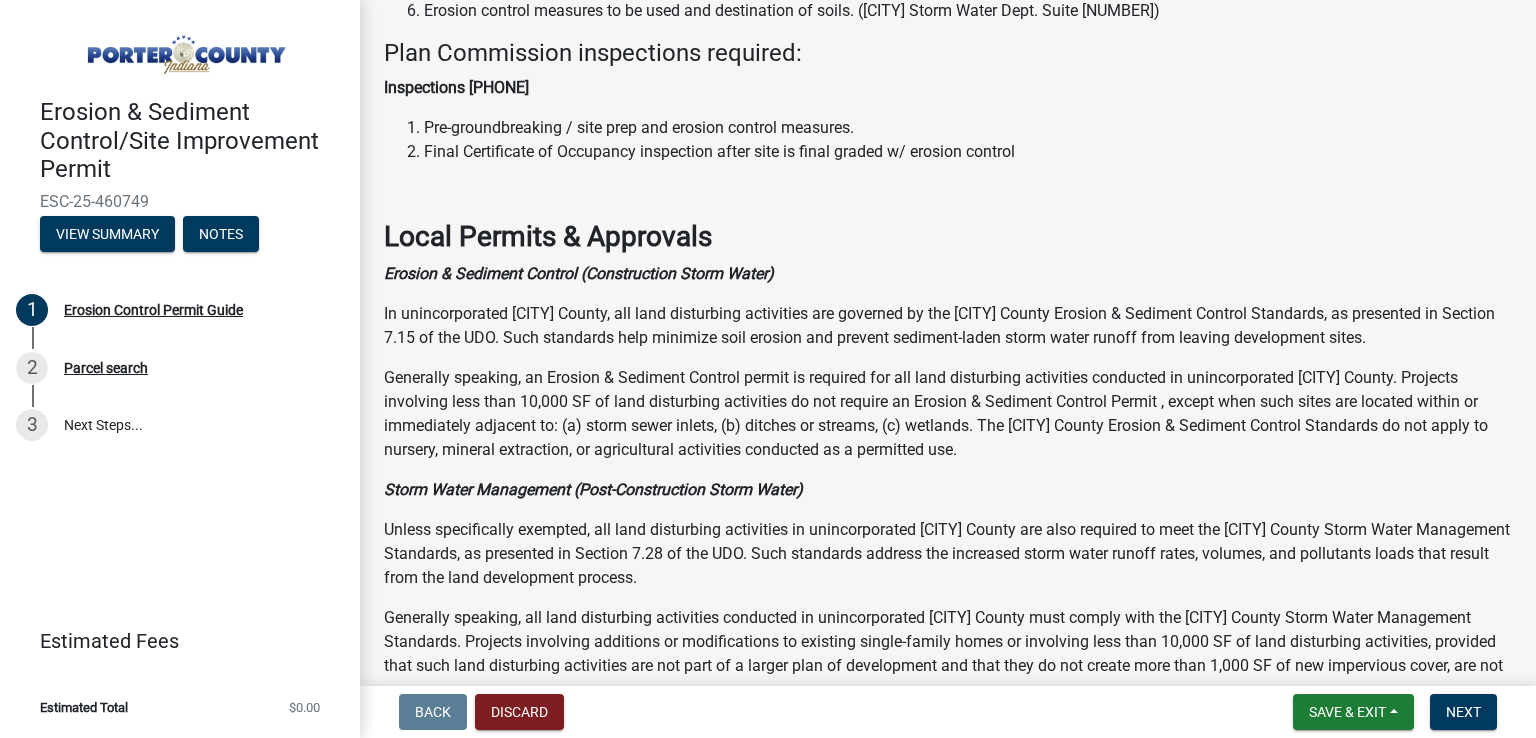 scroll, scrollTop: 709, scrollLeft: 0, axis: vertical 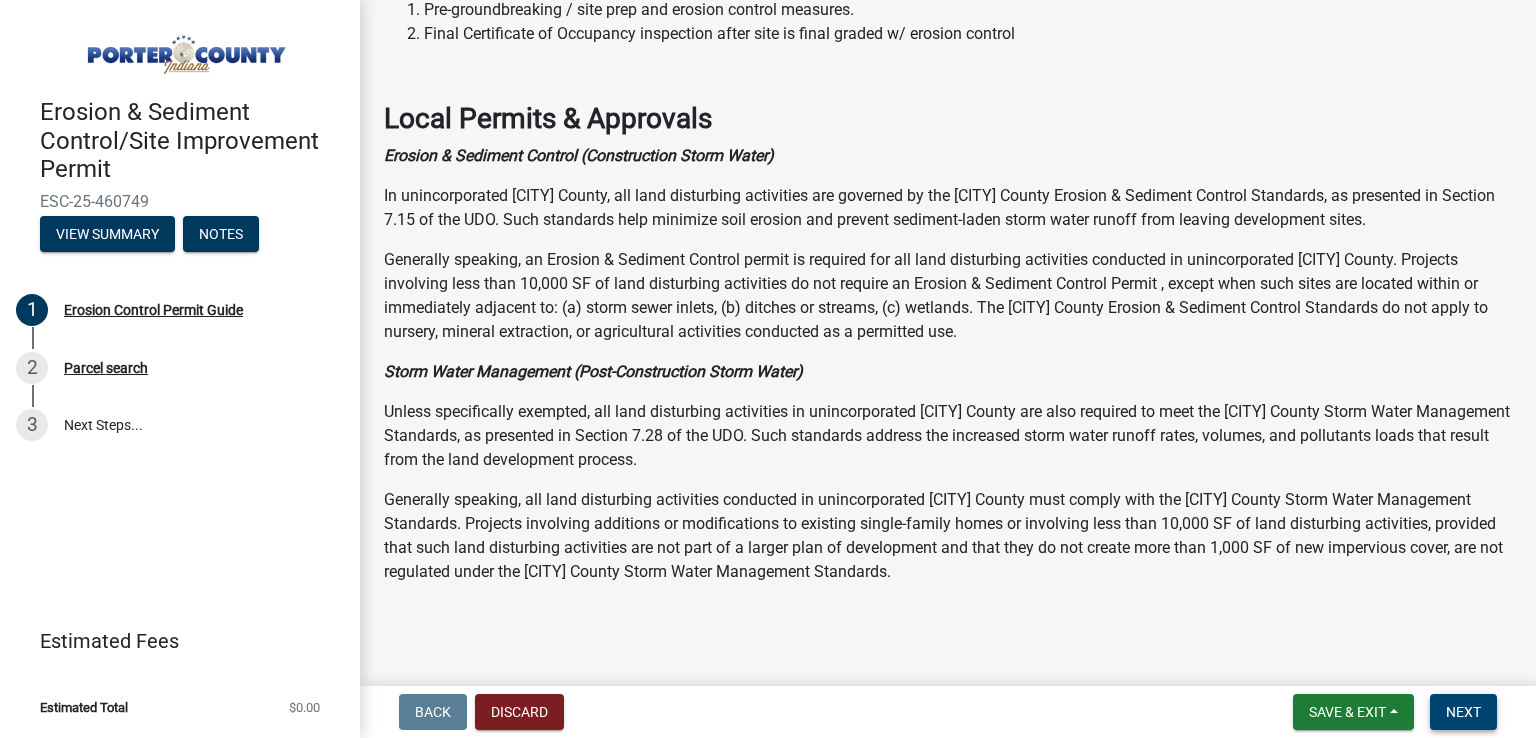 click on "Next" at bounding box center [1463, 712] 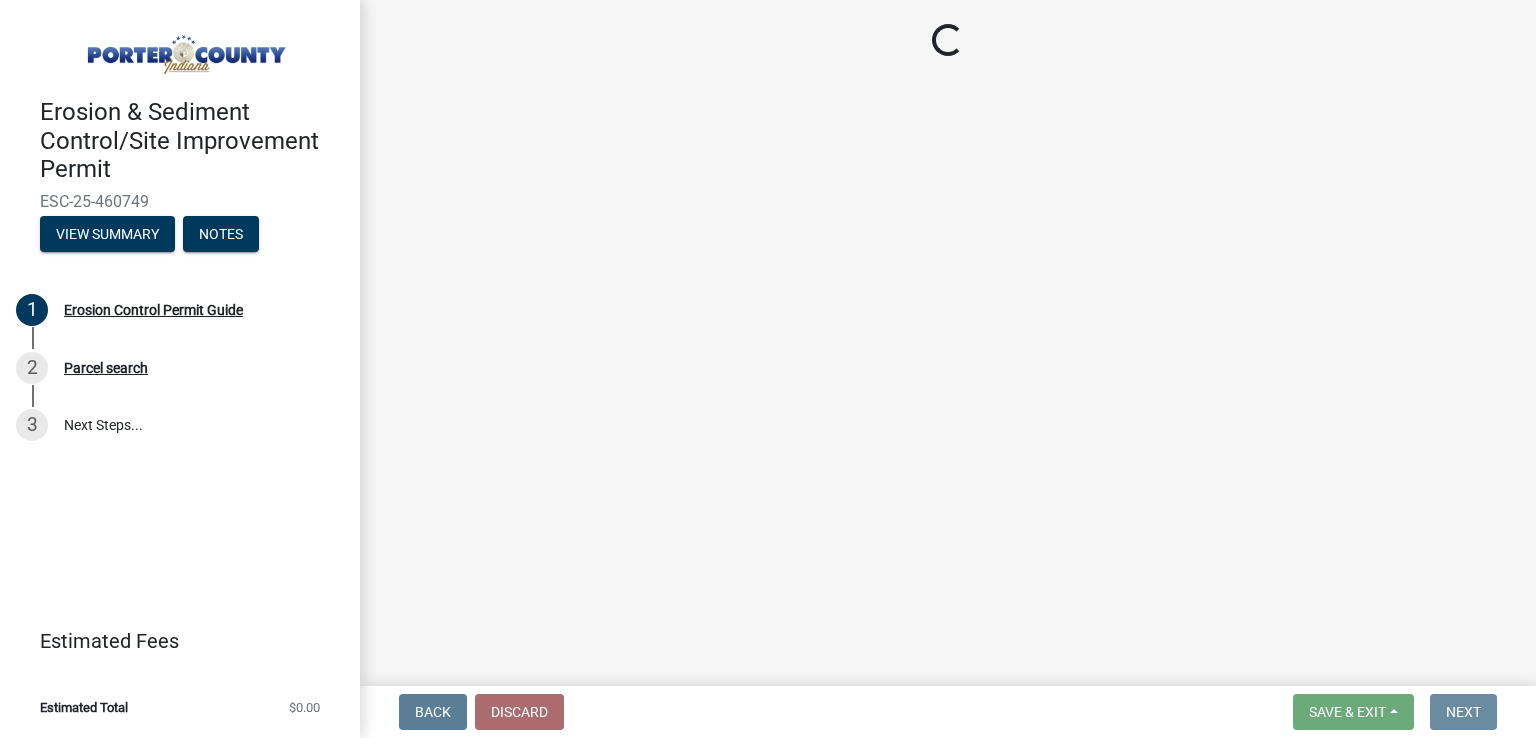 scroll, scrollTop: 0, scrollLeft: 0, axis: both 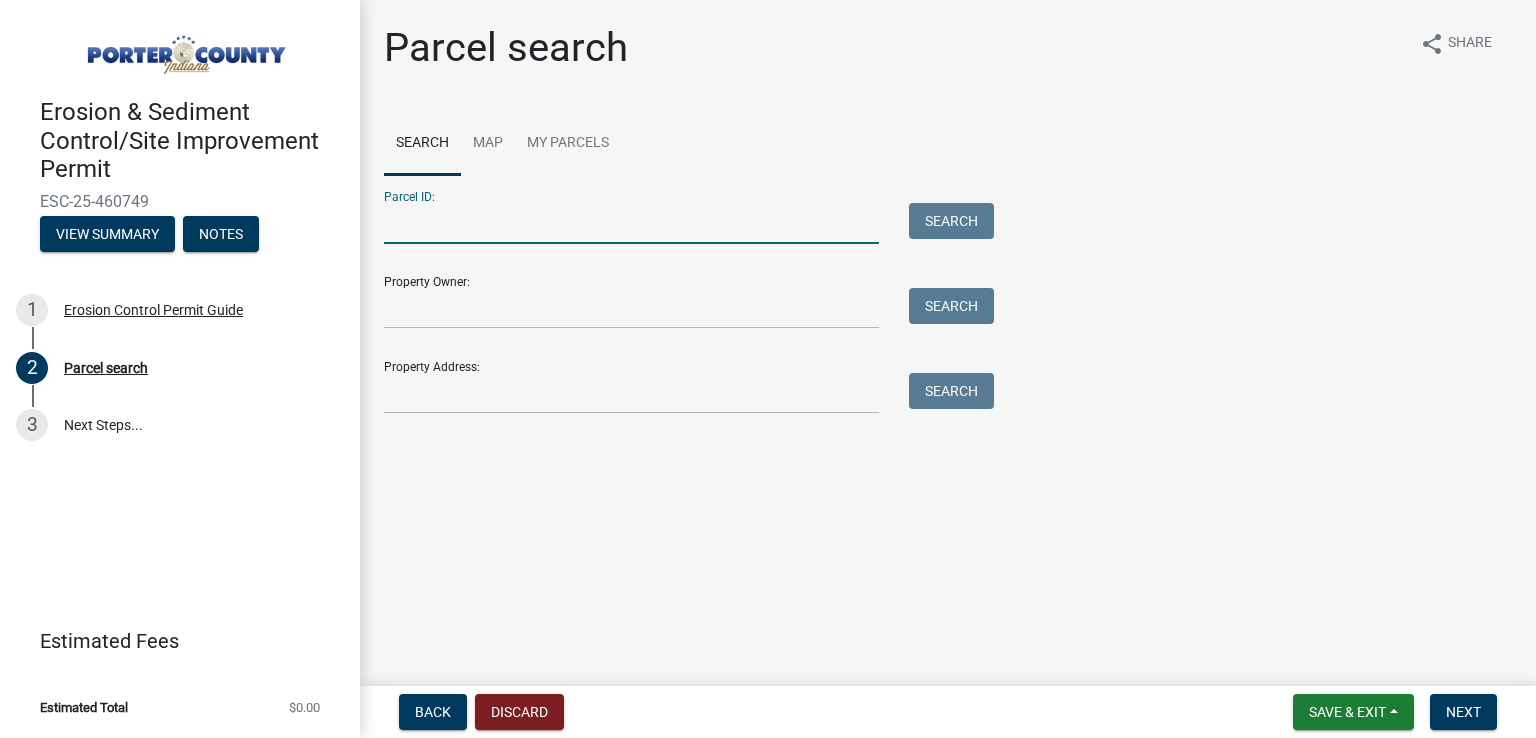 click on "Parcel ID:" at bounding box center [631, 223] 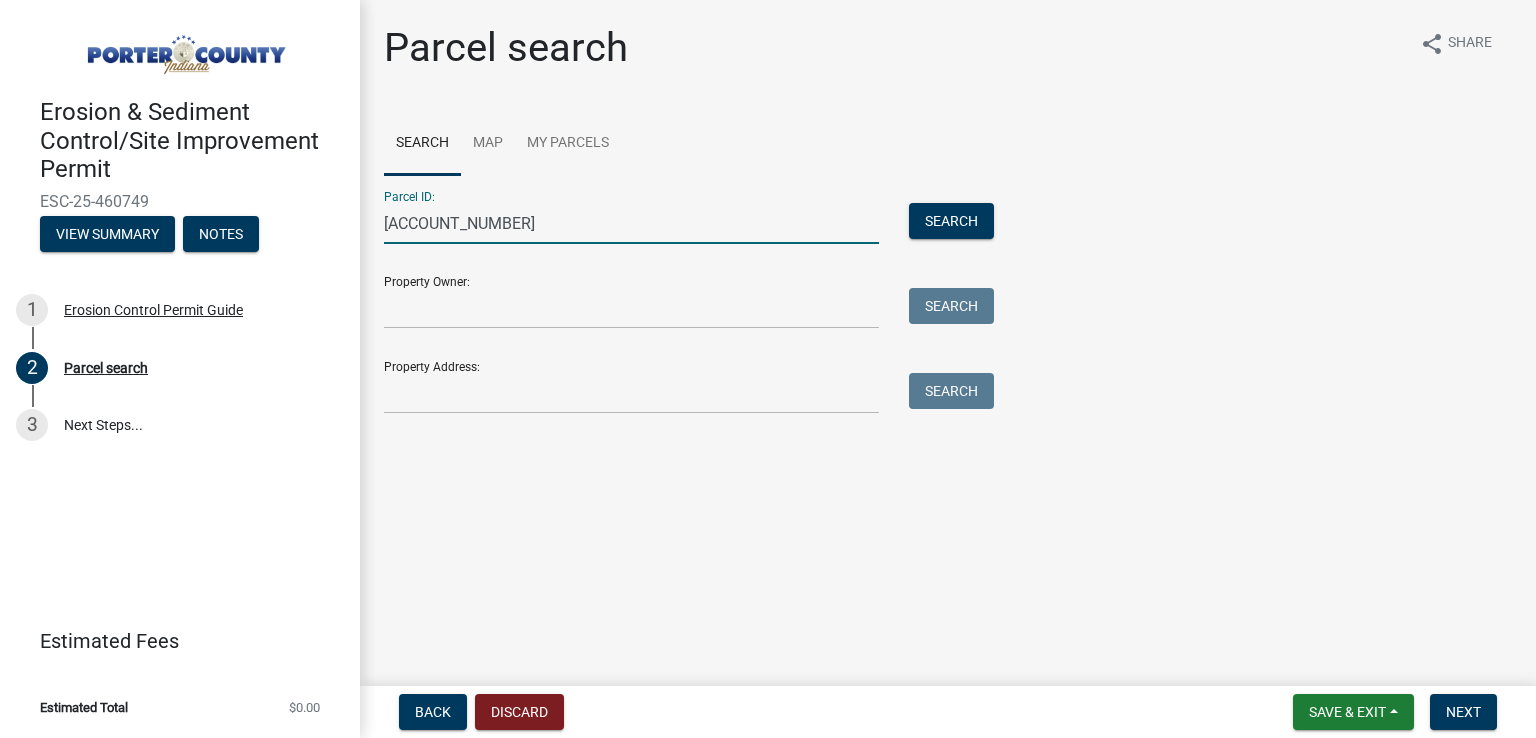 type on "[ACCOUNT_NUMBER]" 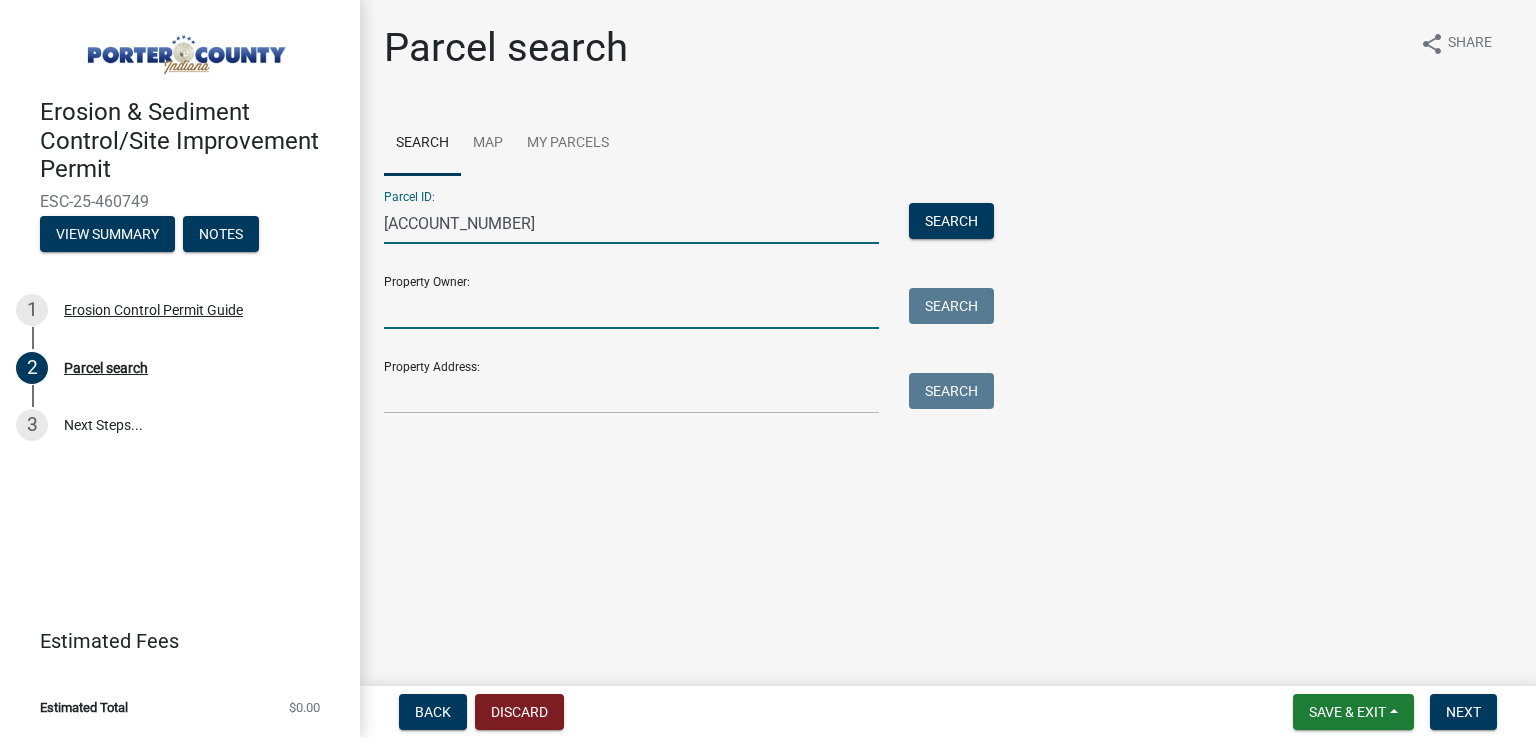 click on "Property Owner:" at bounding box center (631, 308) 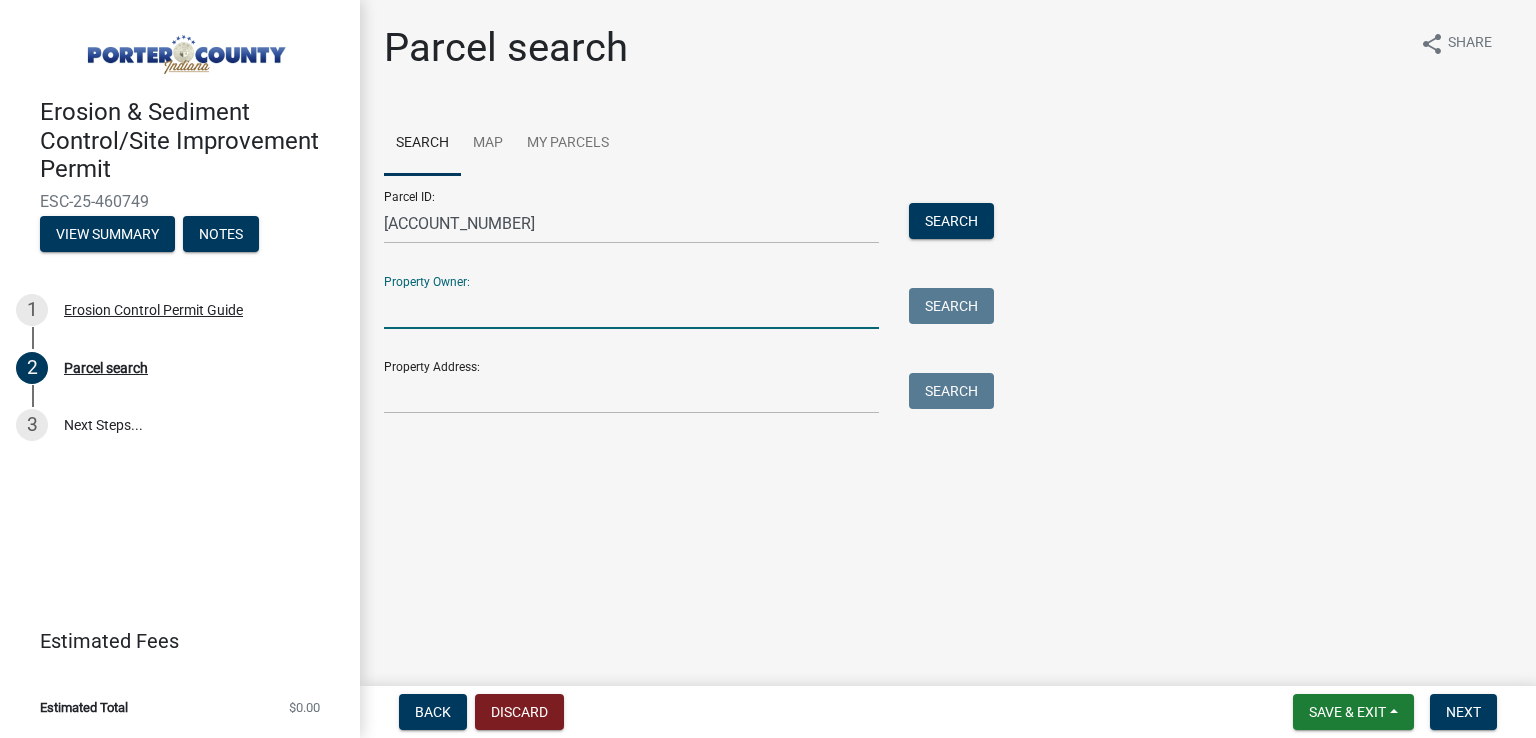 click on "Property Owner:" at bounding box center [631, 308] 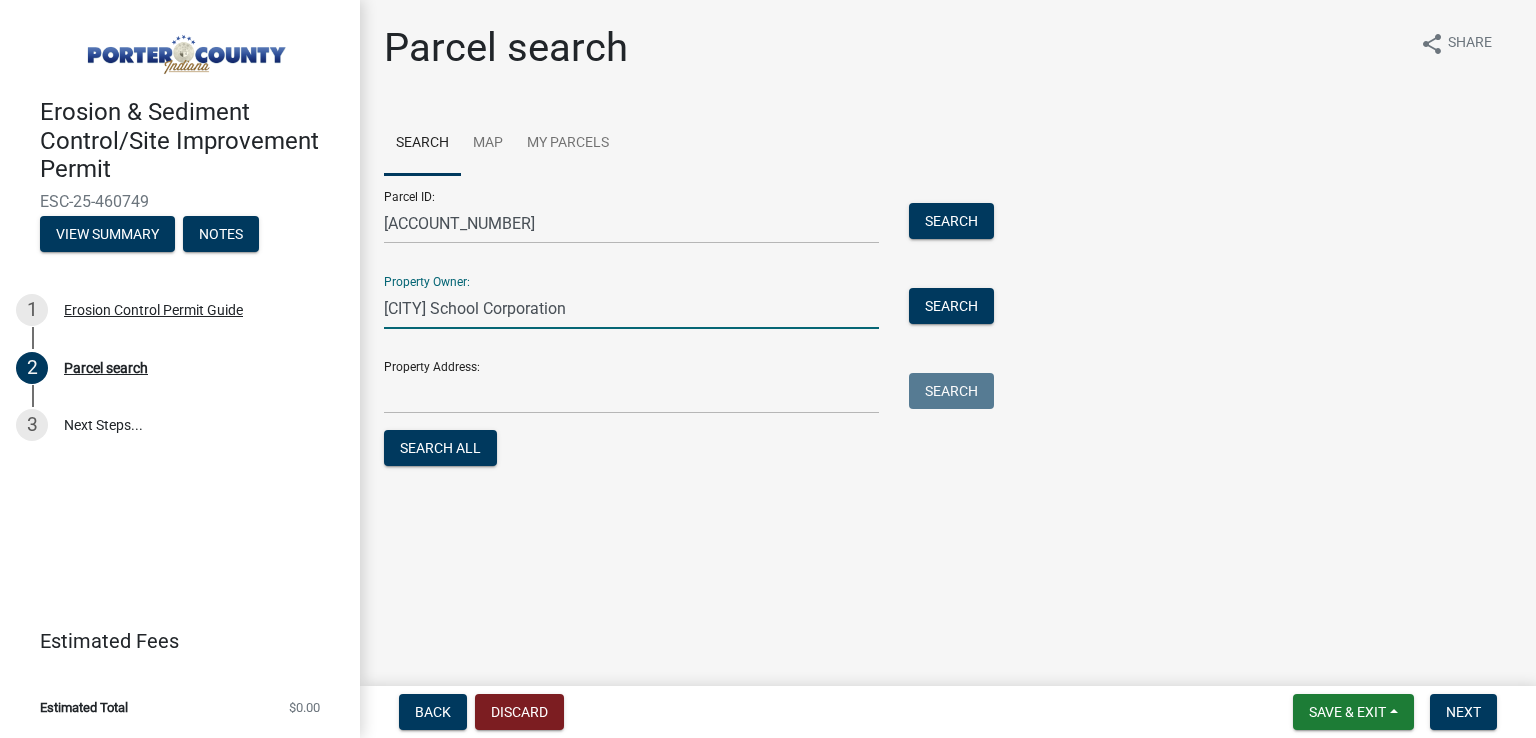 type on "[CITY] School Corporation" 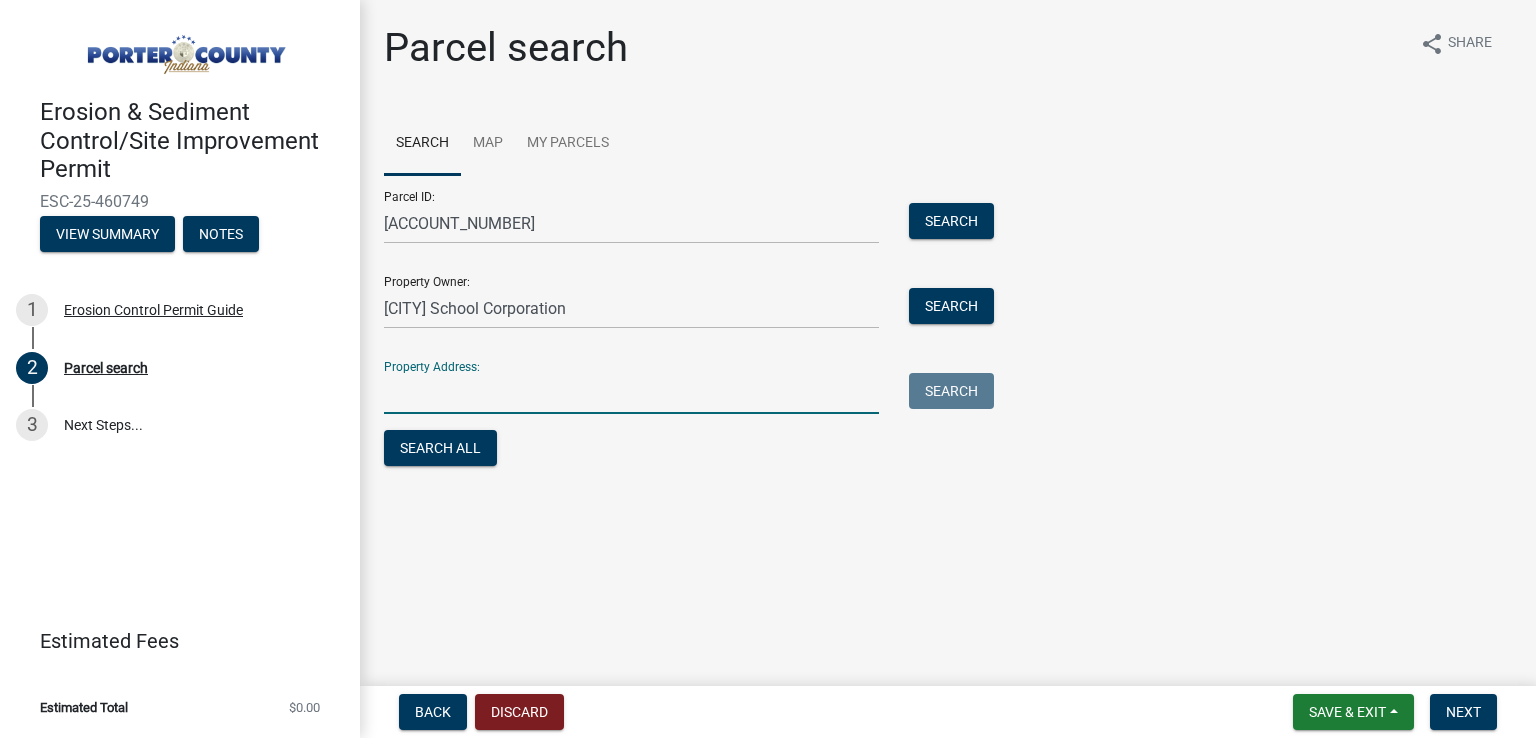 click on "Property Address:" at bounding box center [631, 393] 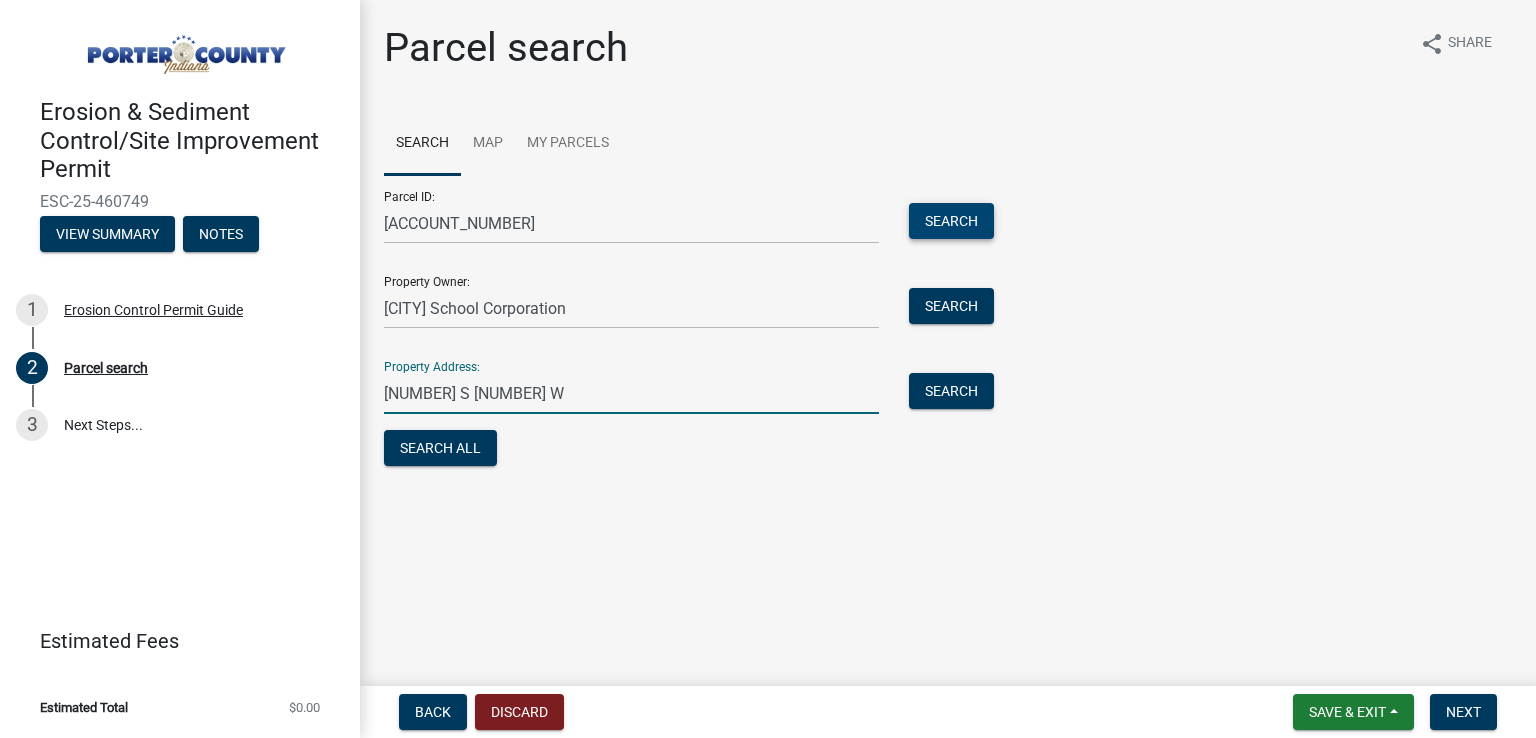 type on "[NUMBER] S [NUMBER] W" 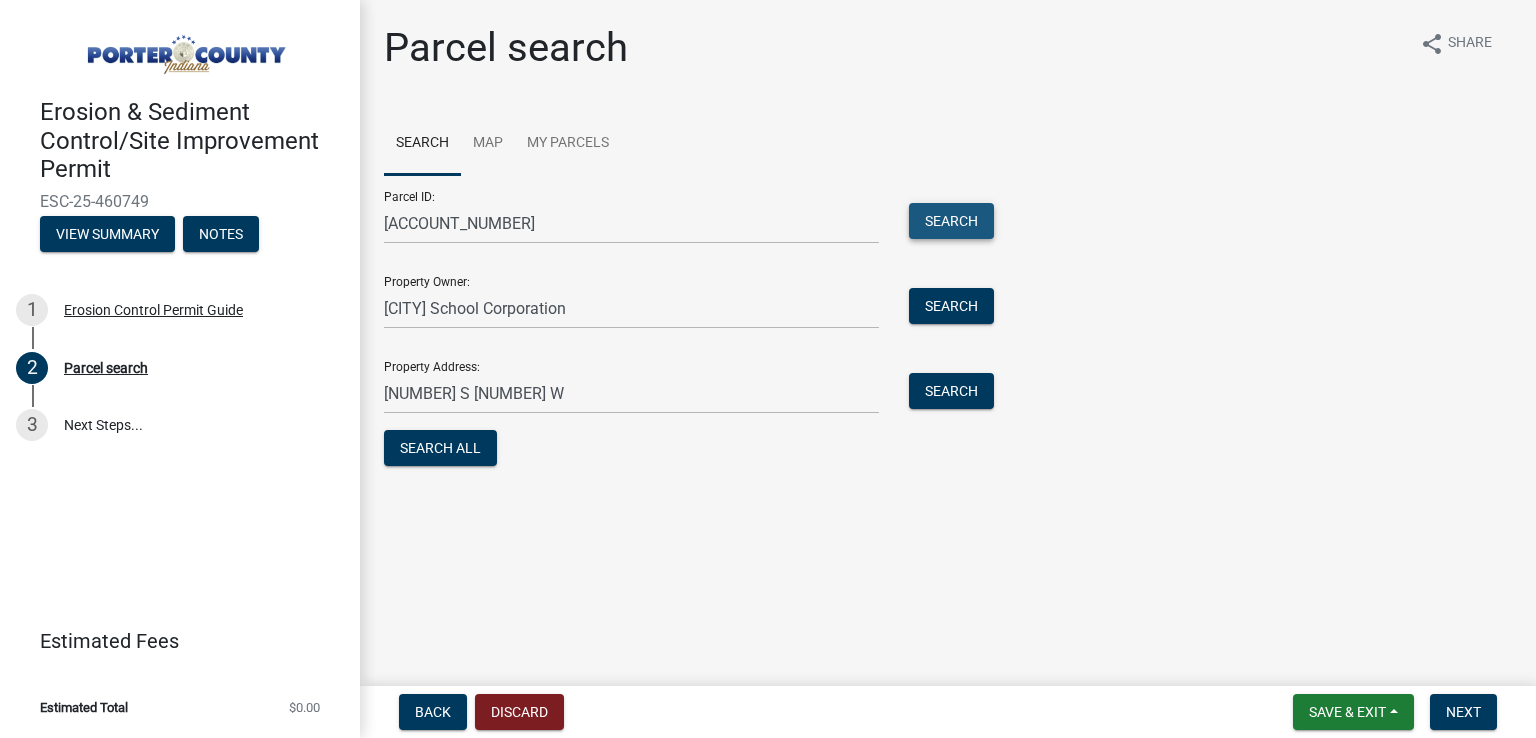 click on "Search" at bounding box center (951, 221) 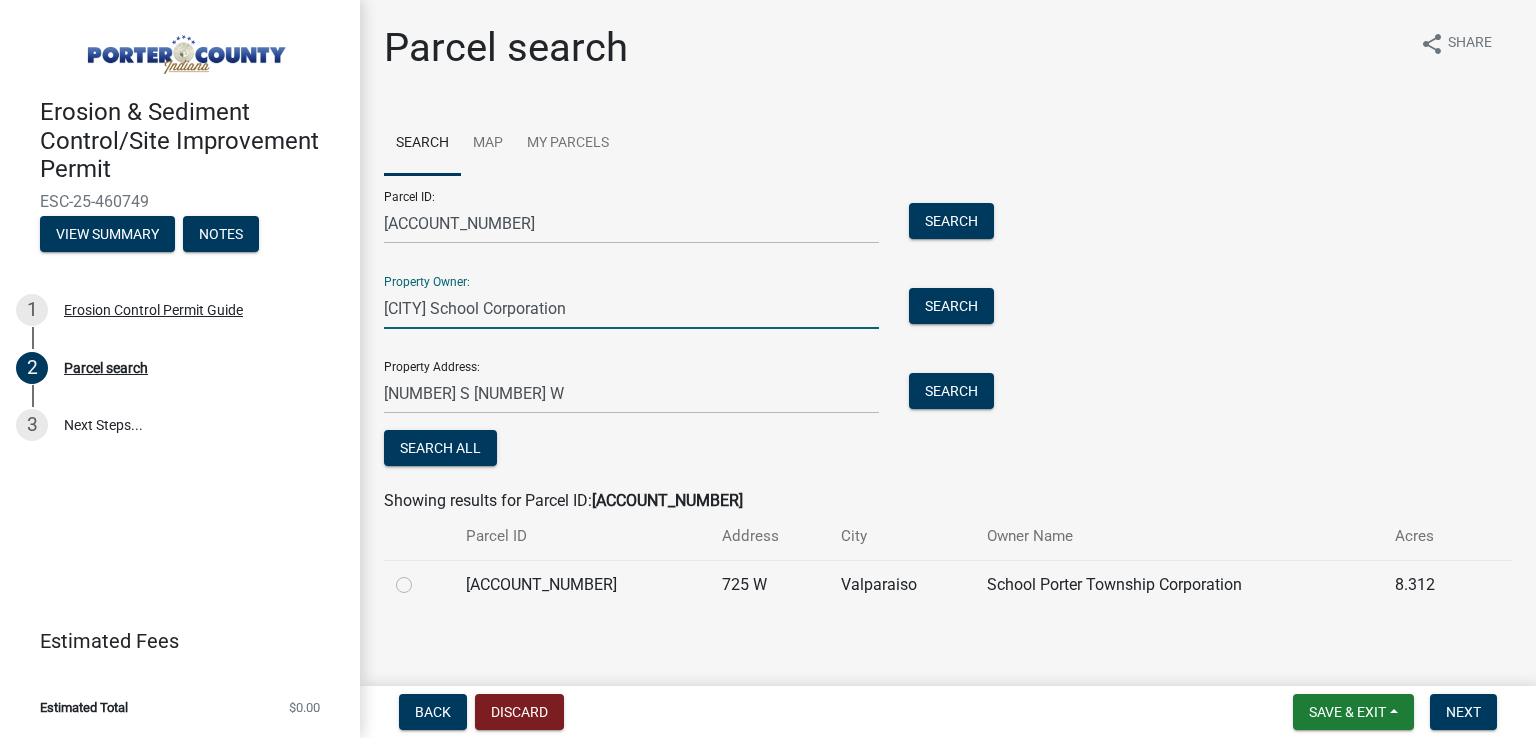 drag, startPoint x: 504, startPoint y: 305, endPoint x: 367, endPoint y: 308, distance: 137.03284 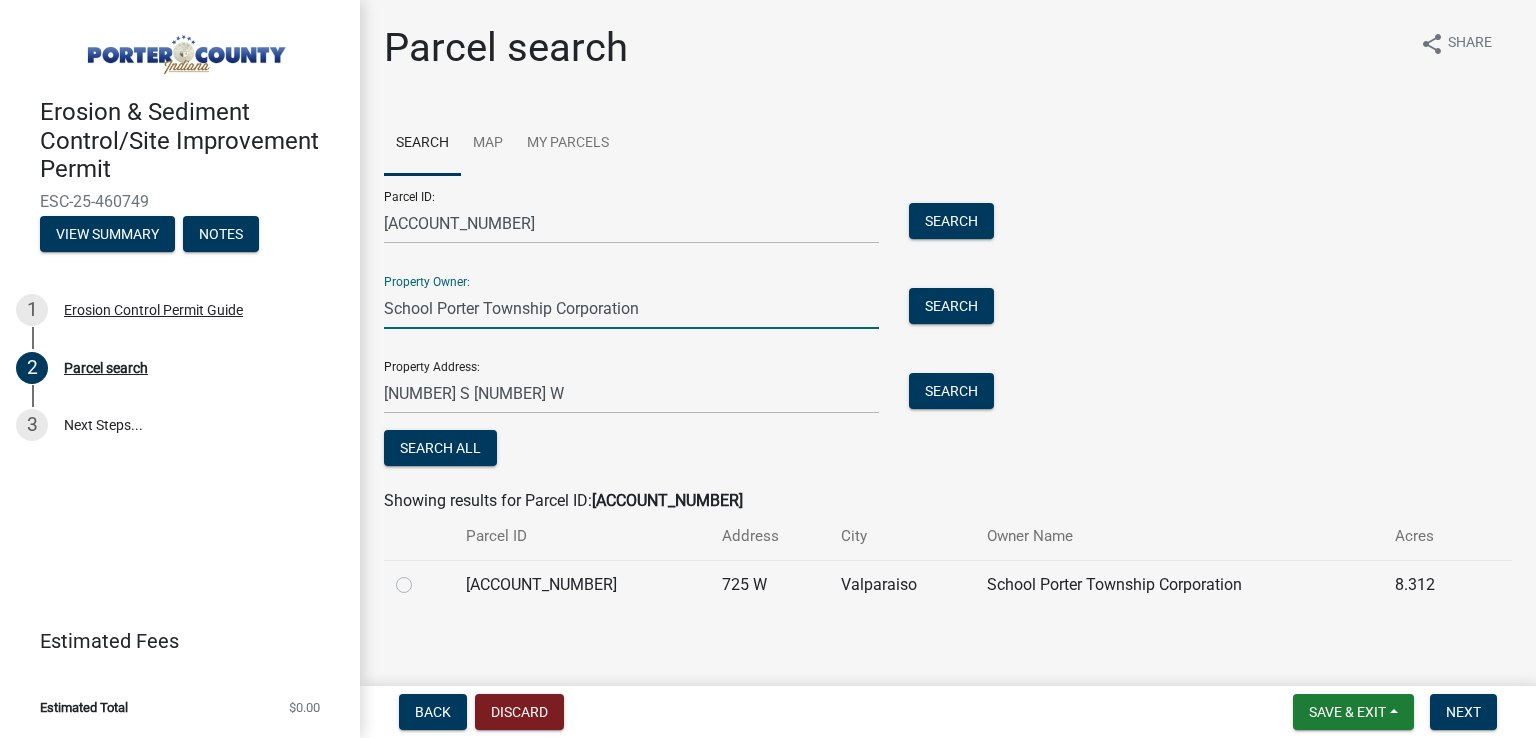 type on "School Porter Township Corporation" 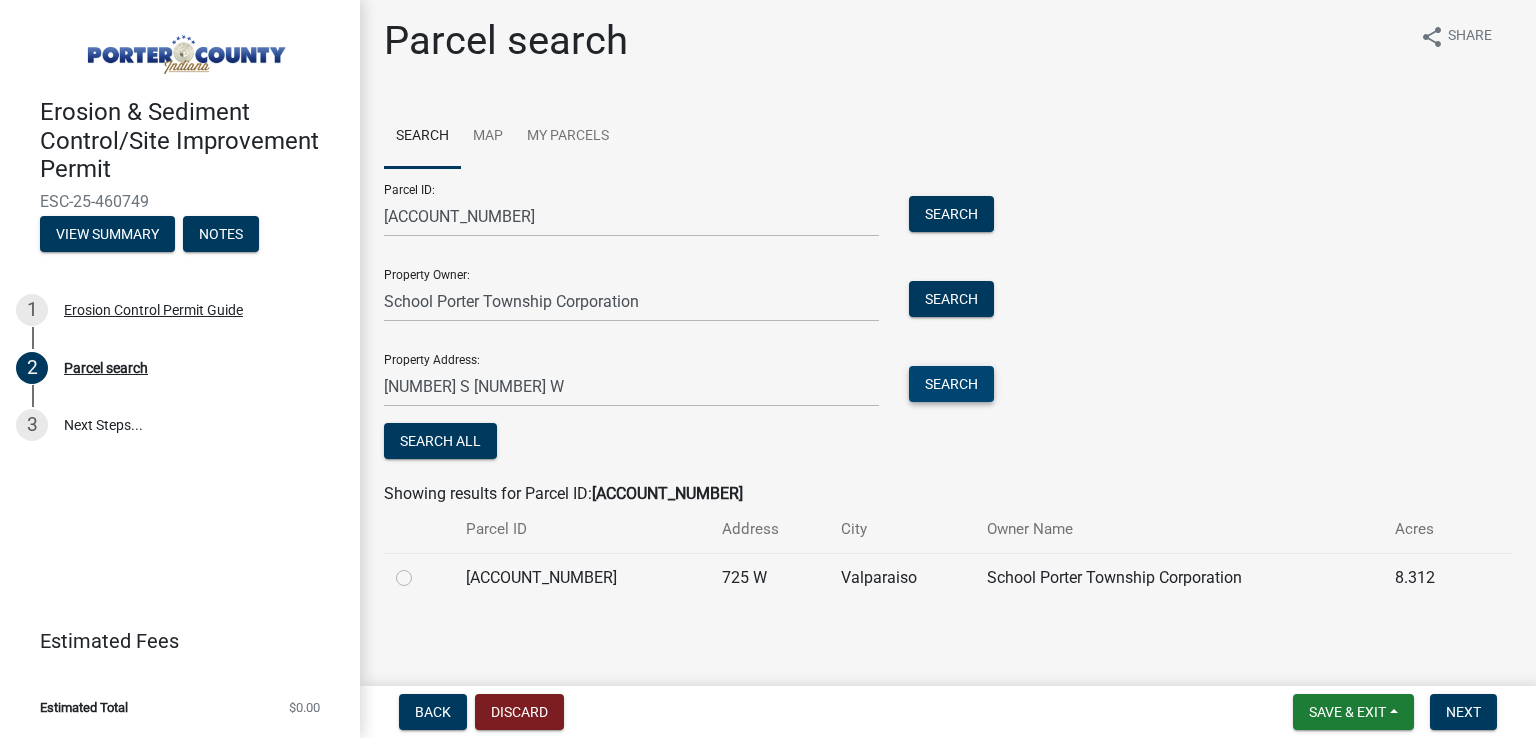 scroll, scrollTop: 9, scrollLeft: 0, axis: vertical 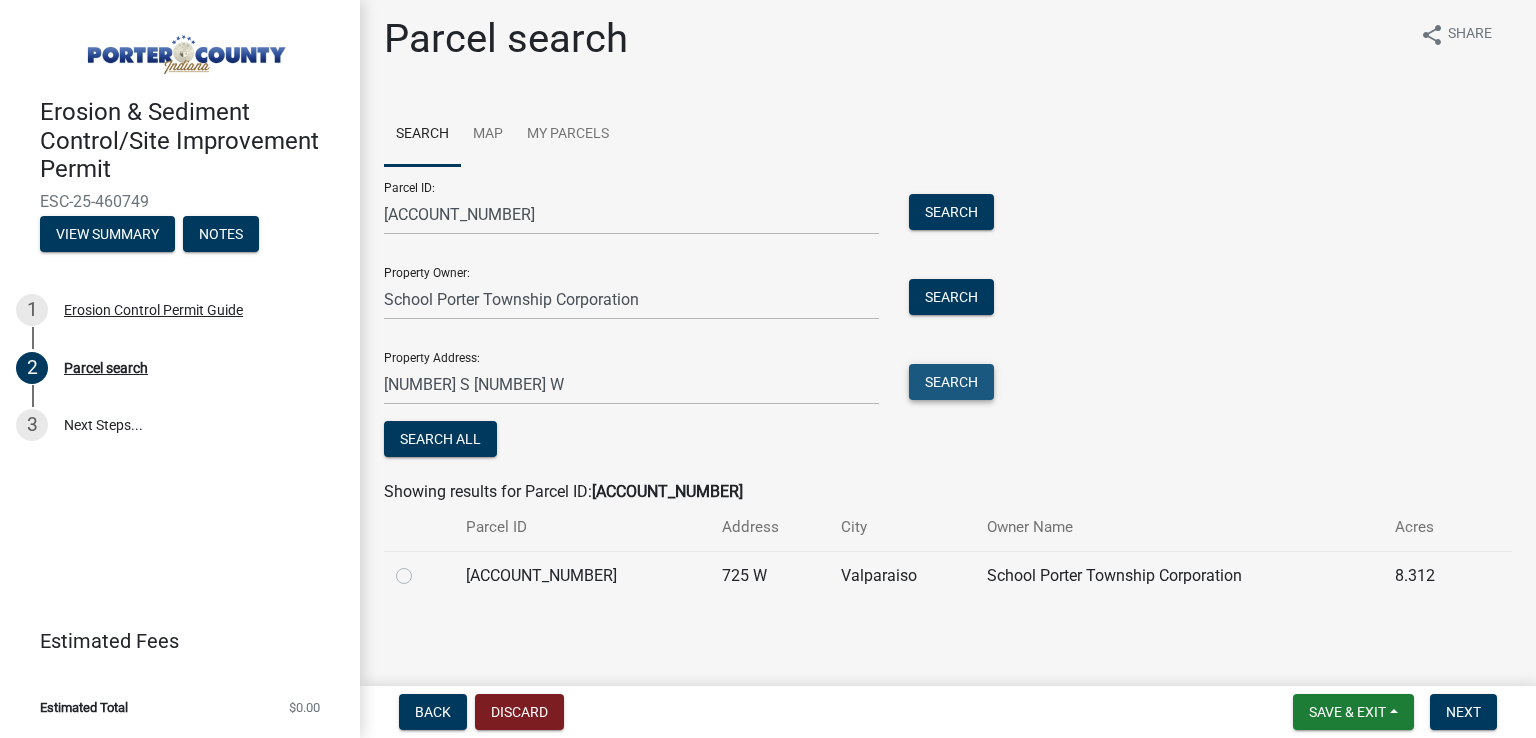 click on "Search" at bounding box center (951, 382) 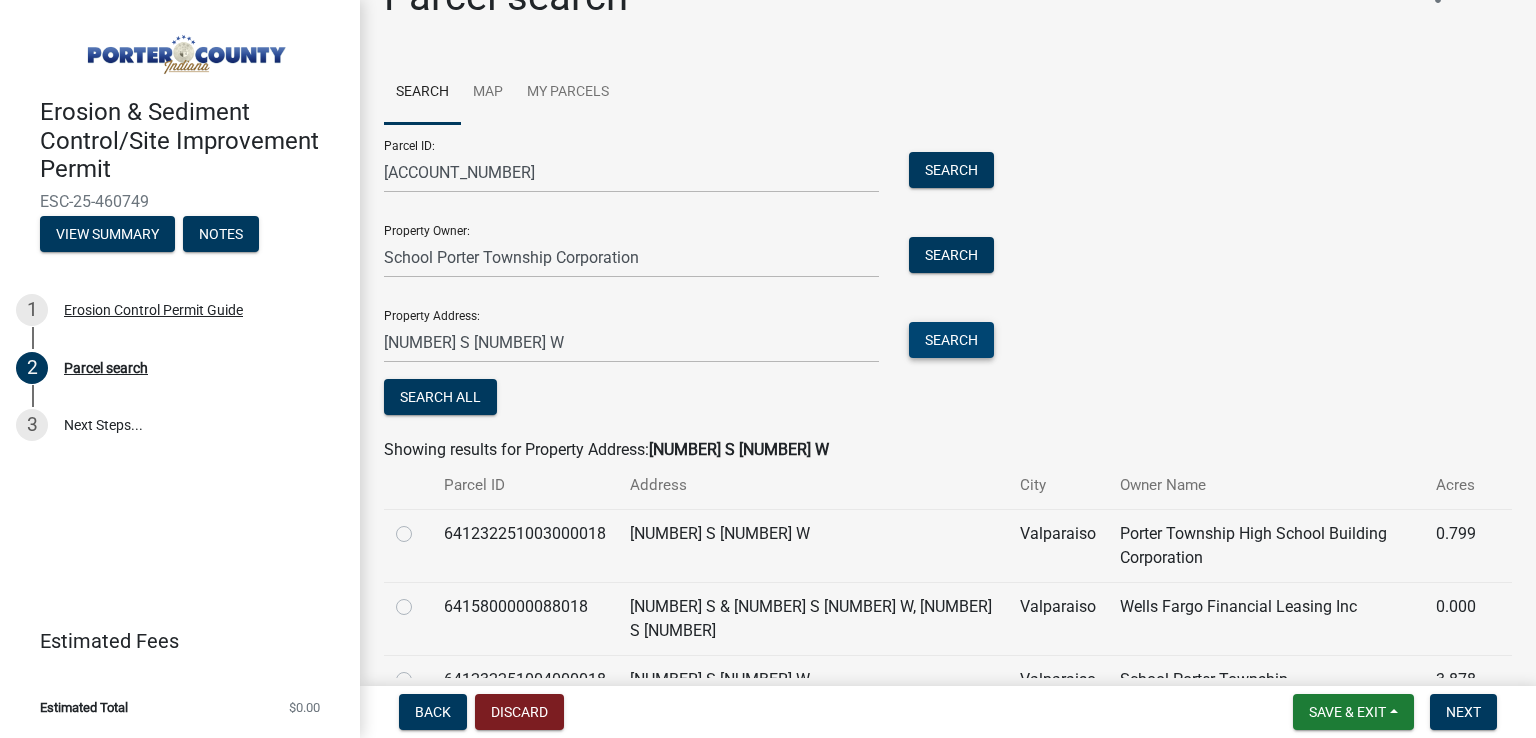 scroll, scrollTop: 100, scrollLeft: 0, axis: vertical 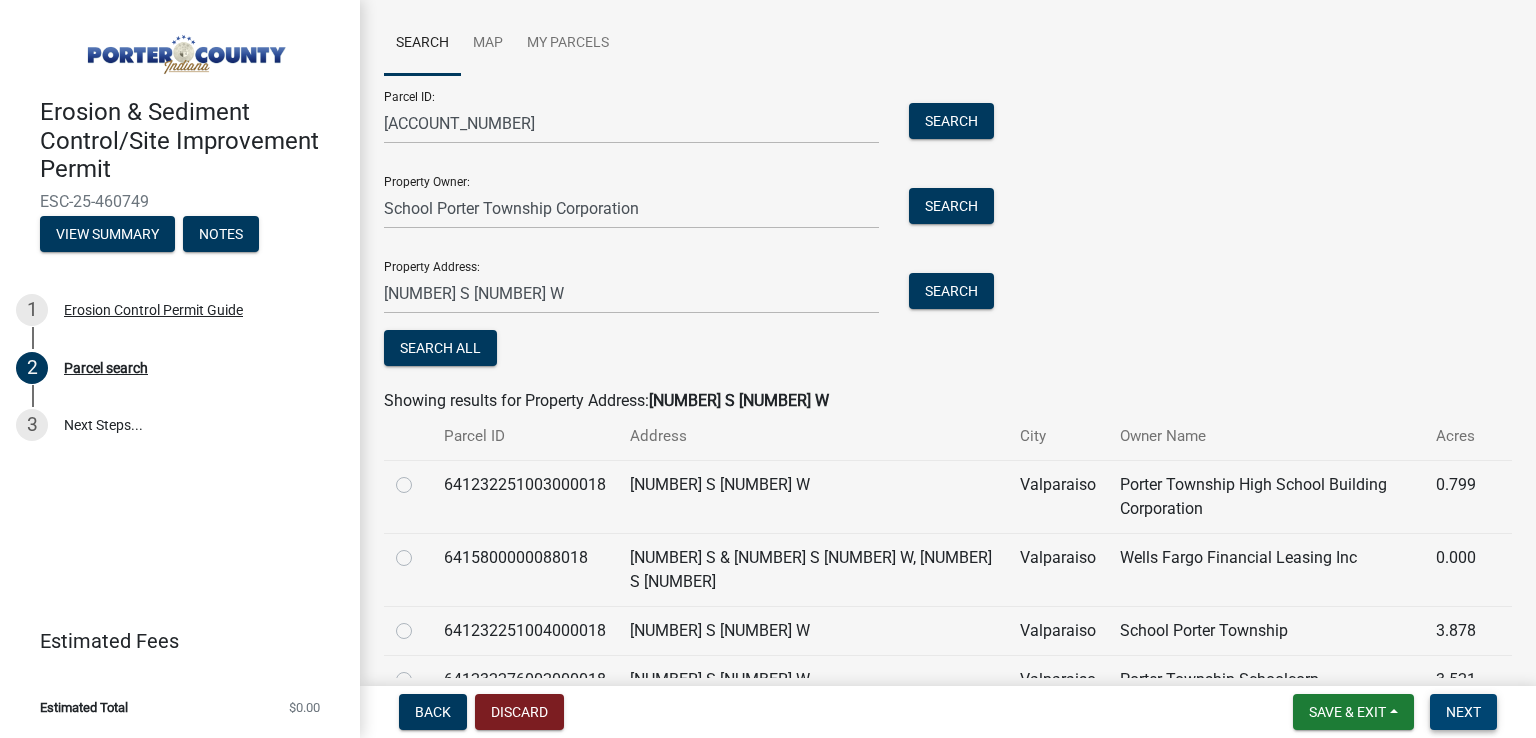 click on "Next" at bounding box center (1463, 712) 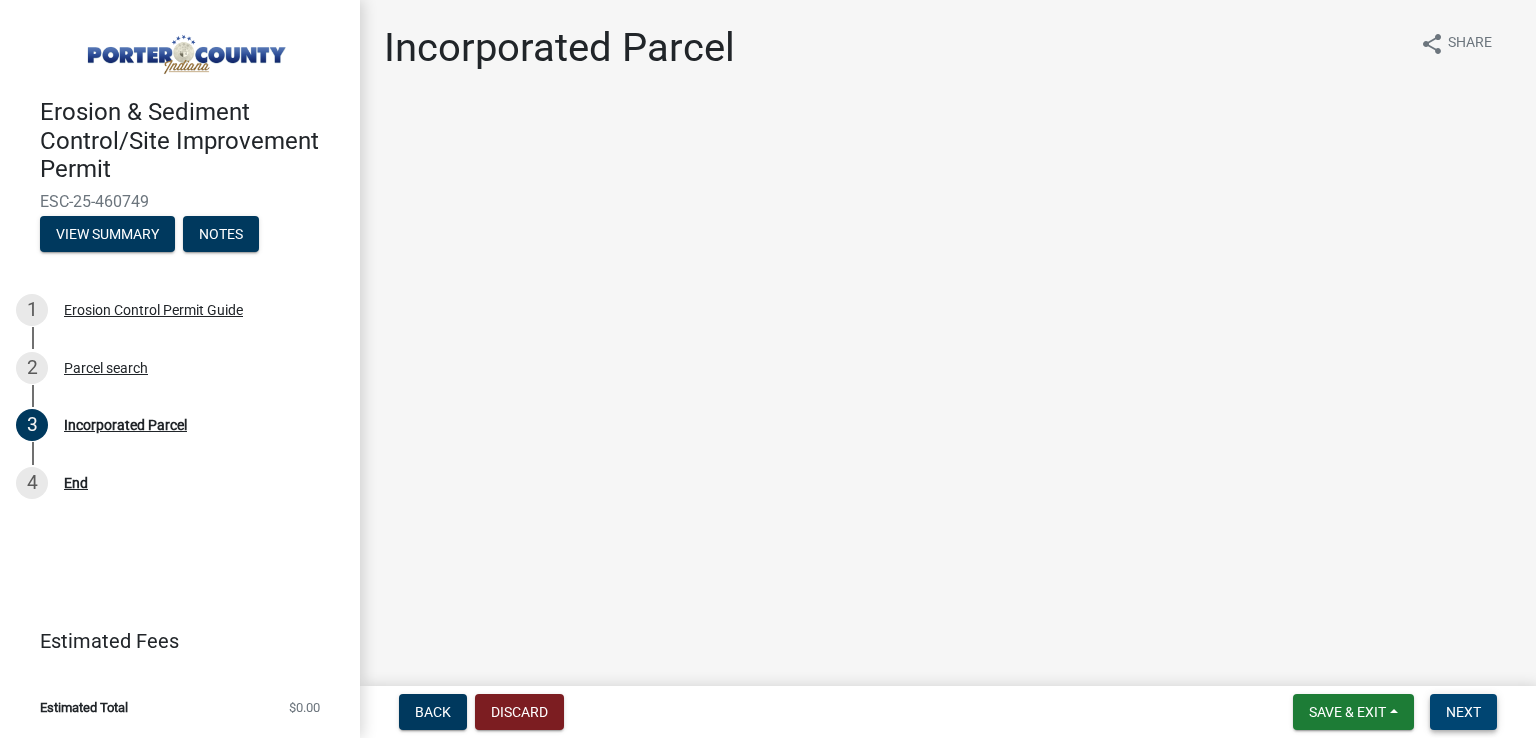 click on "Next" at bounding box center (1463, 712) 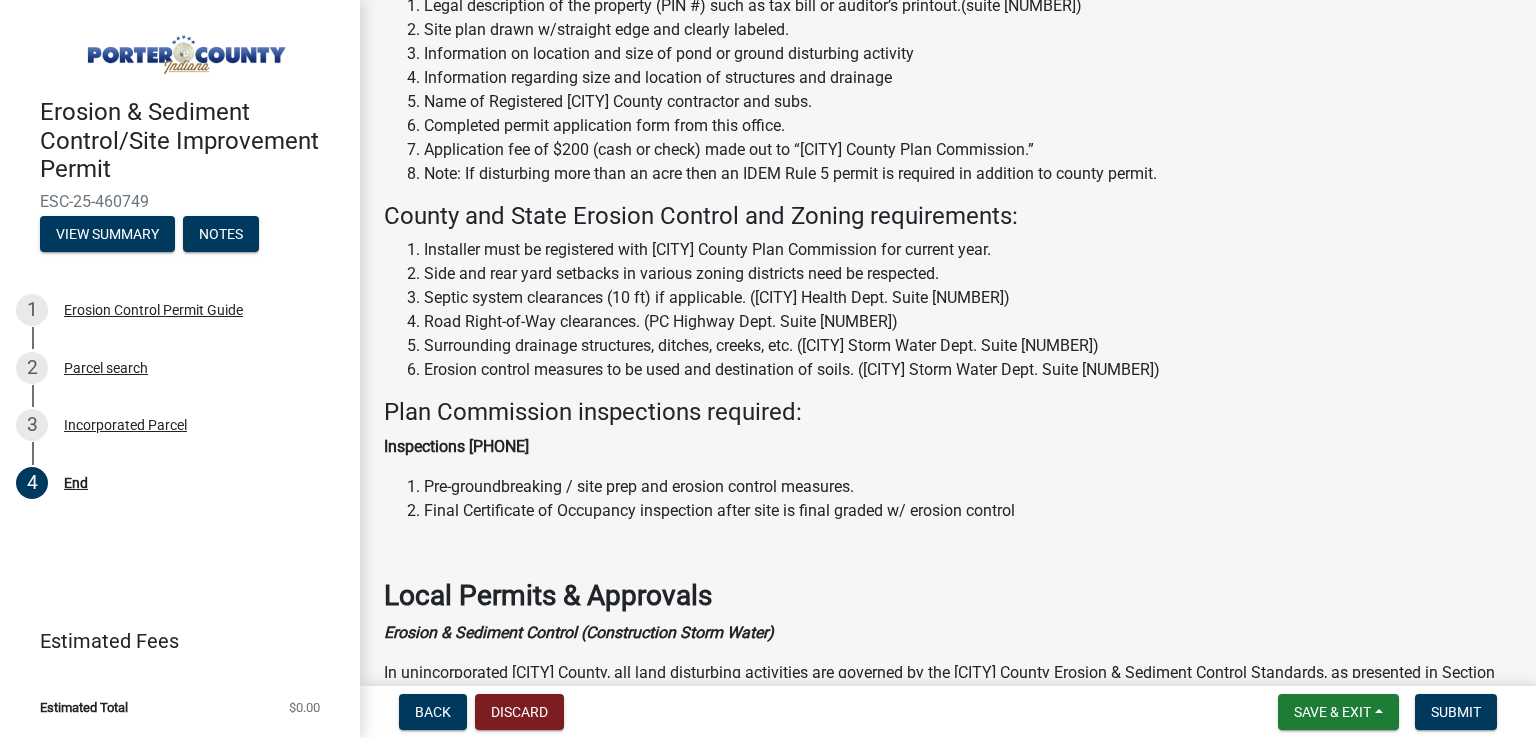 scroll, scrollTop: 200, scrollLeft: 0, axis: vertical 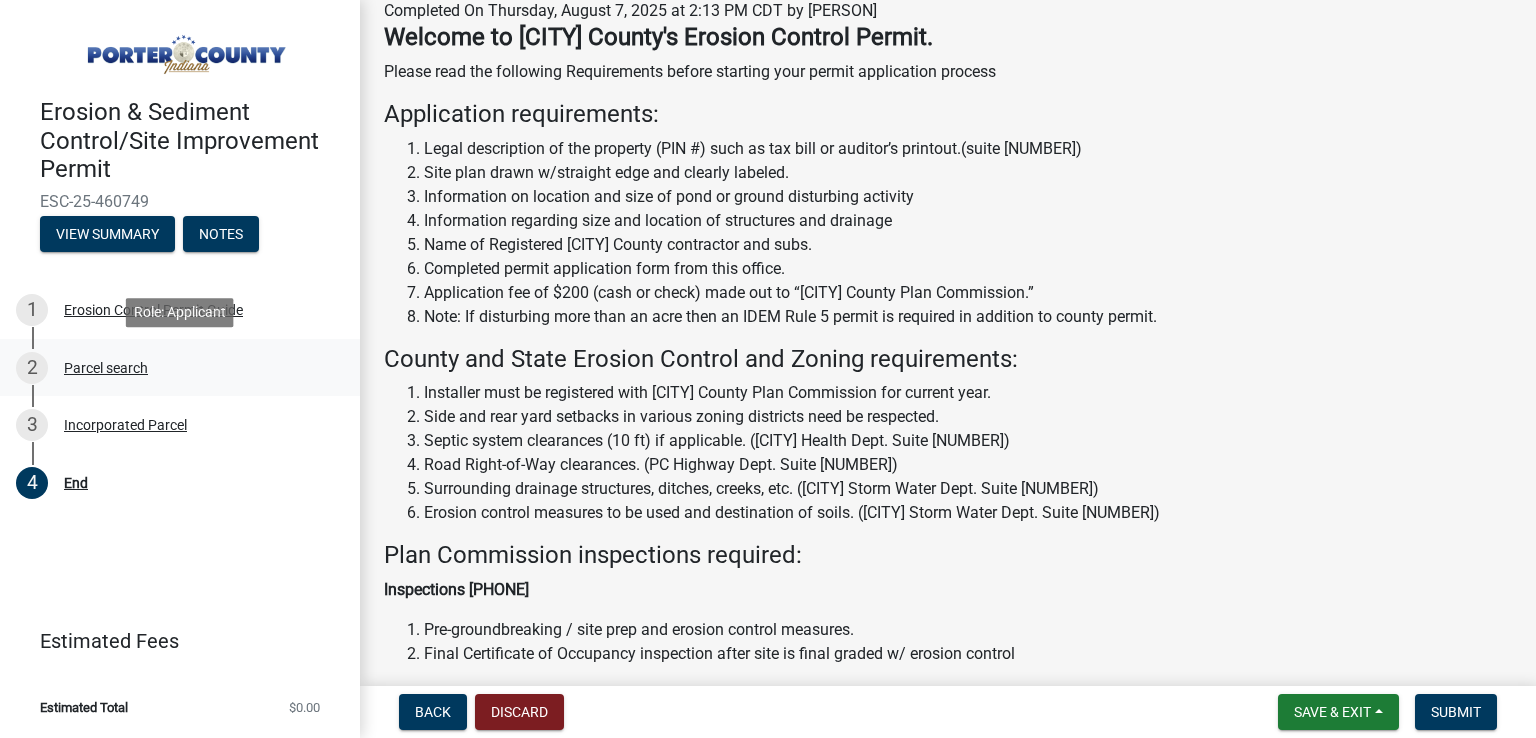 click on "Parcel search" at bounding box center (106, 368) 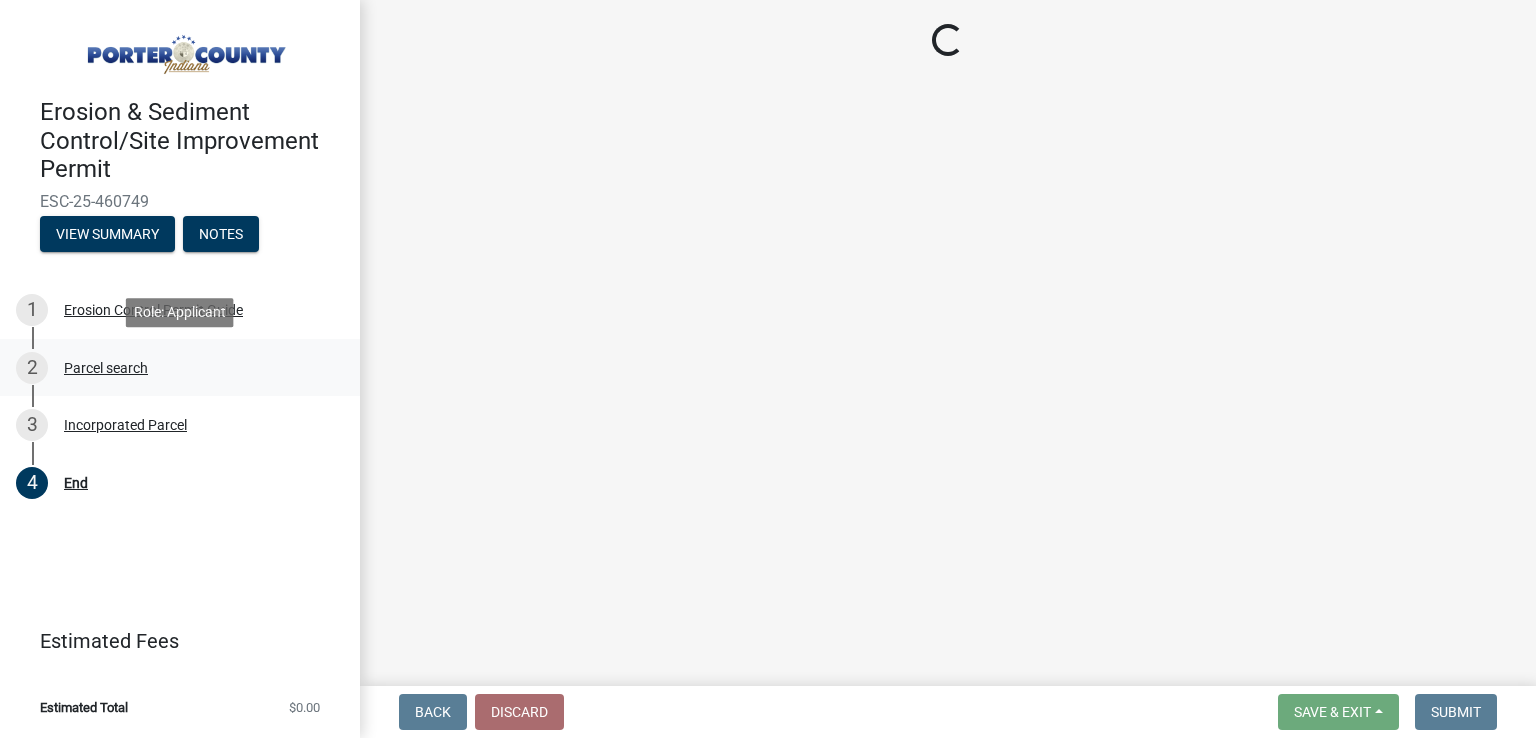 scroll, scrollTop: 0, scrollLeft: 0, axis: both 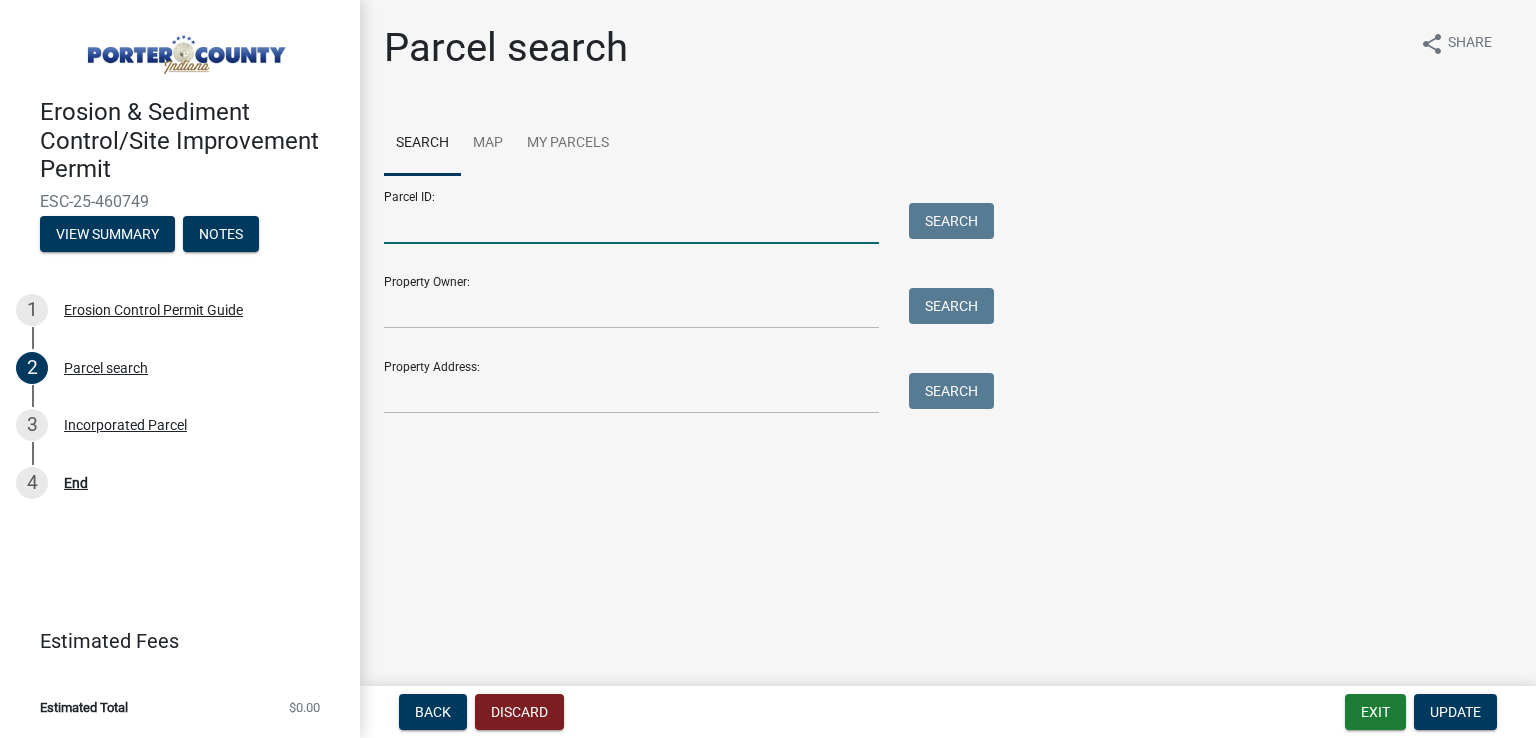 click on "Parcel ID:" at bounding box center [631, 223] 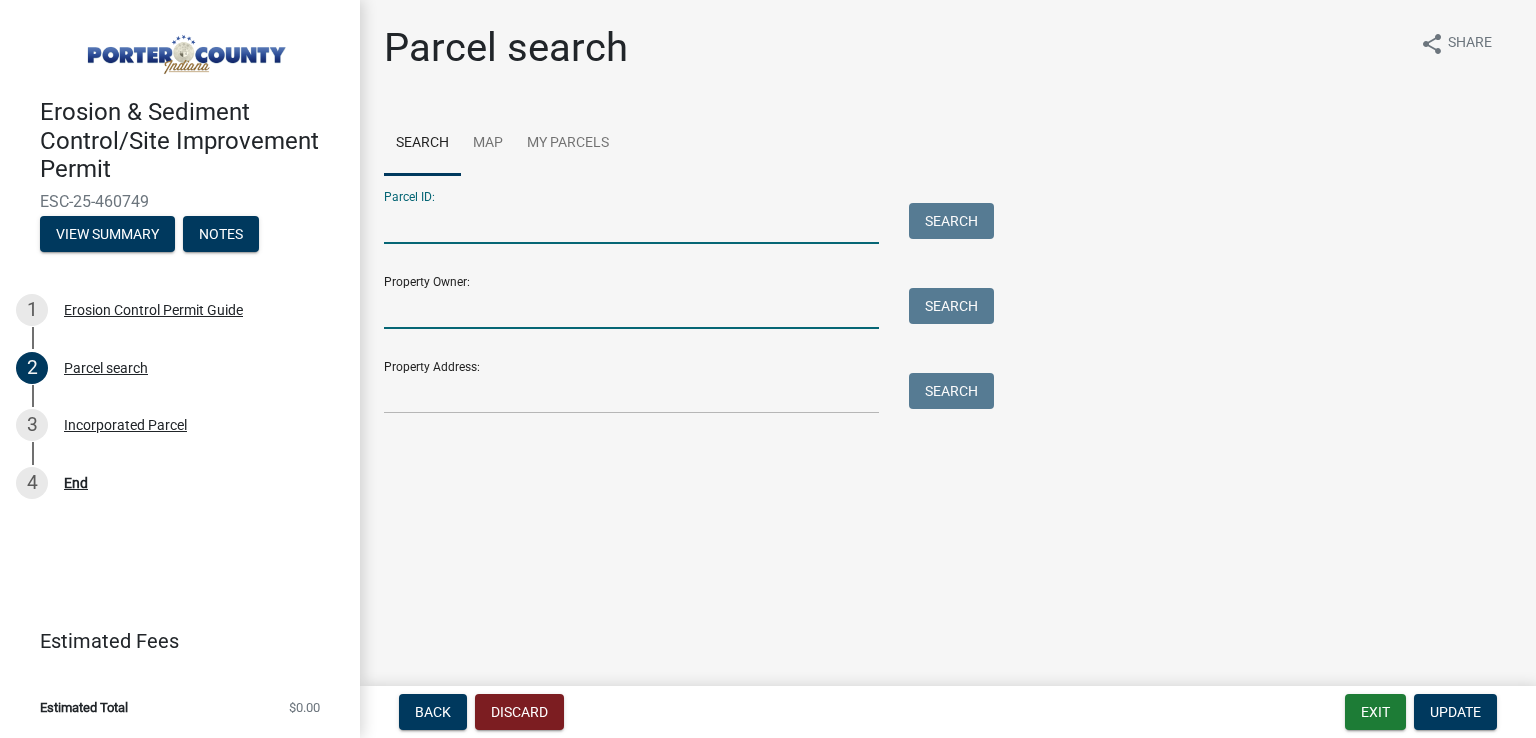 click on "Property Owner:" at bounding box center [631, 308] 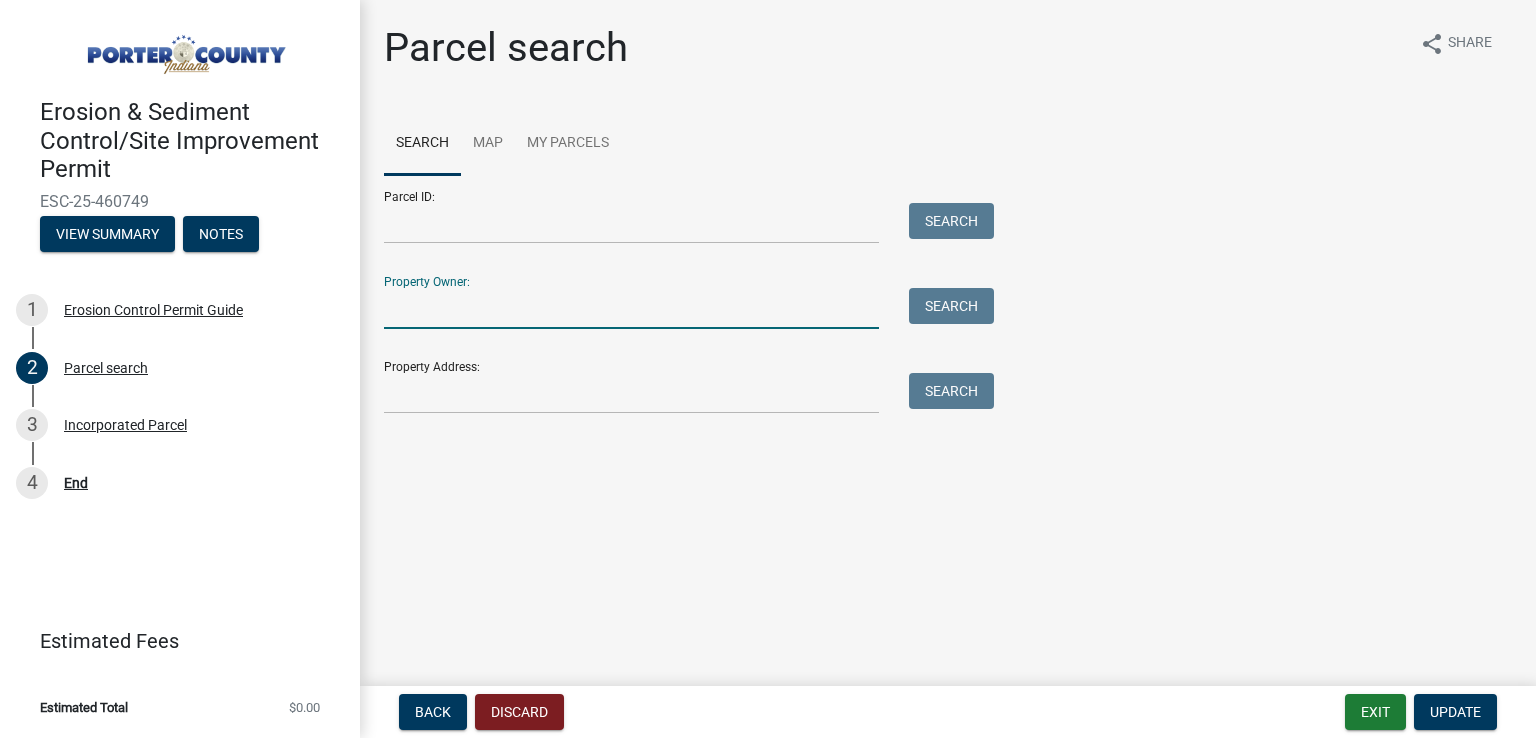 type on "[CITY] School Corporation" 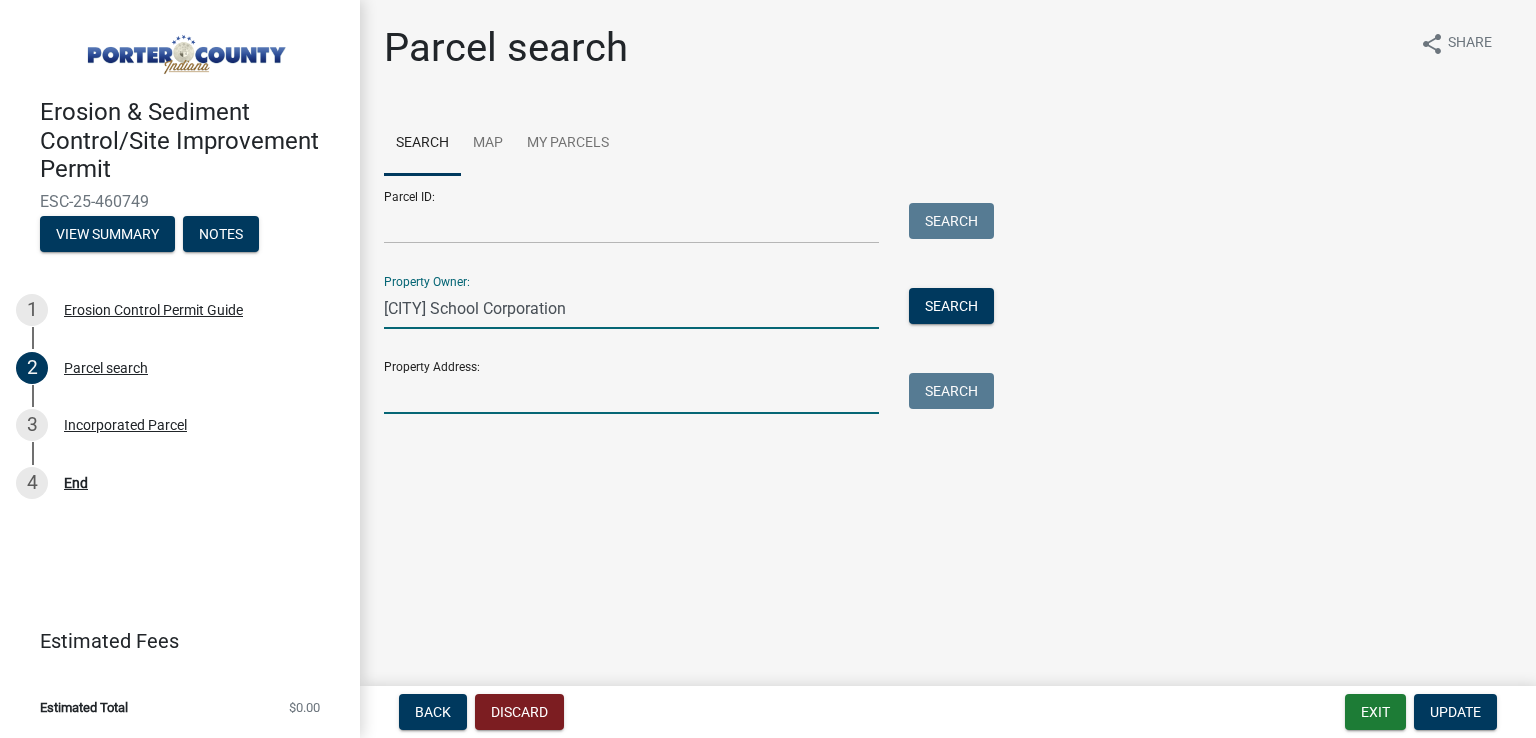 click on "Property Address:" at bounding box center (631, 393) 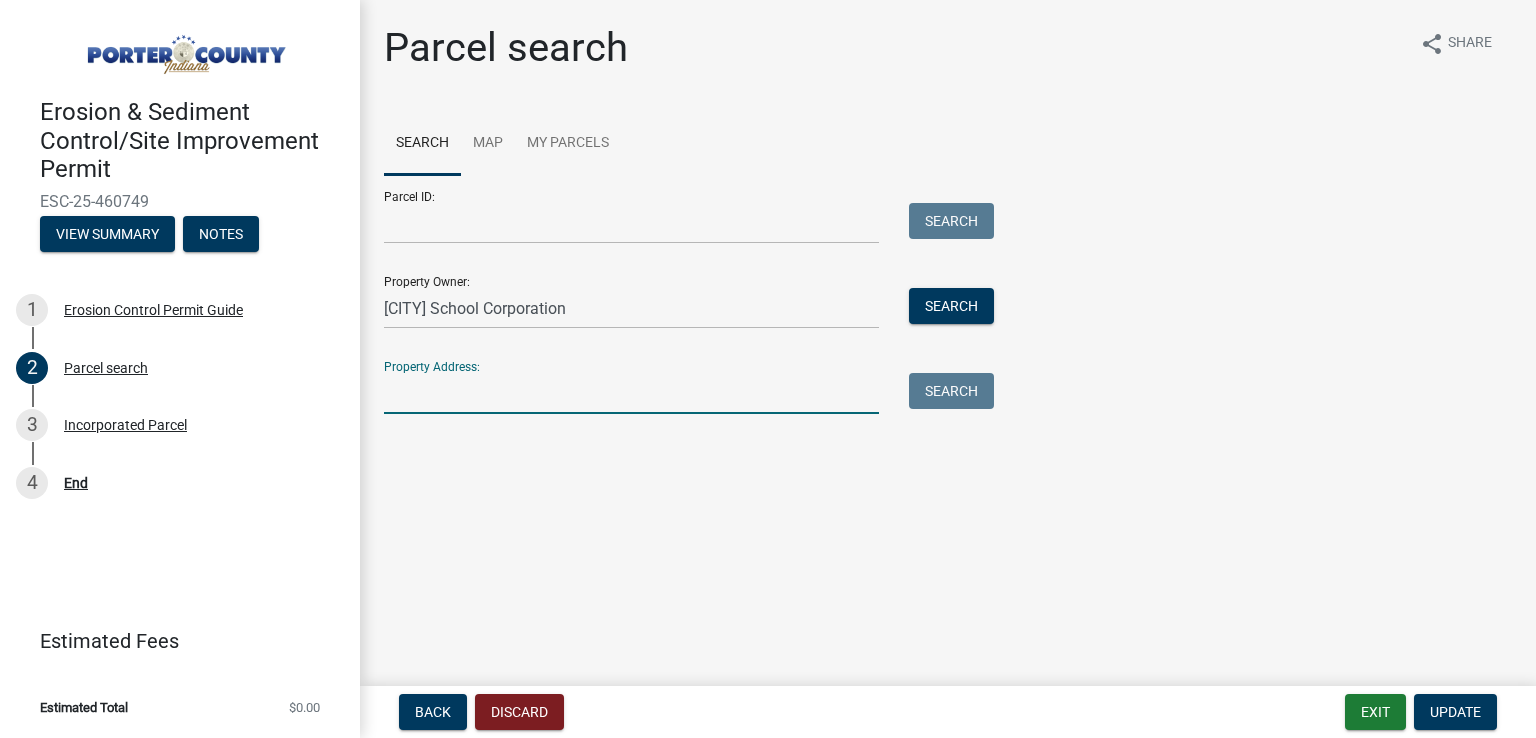 type on "[NUMBER] S [NUMBER] W" 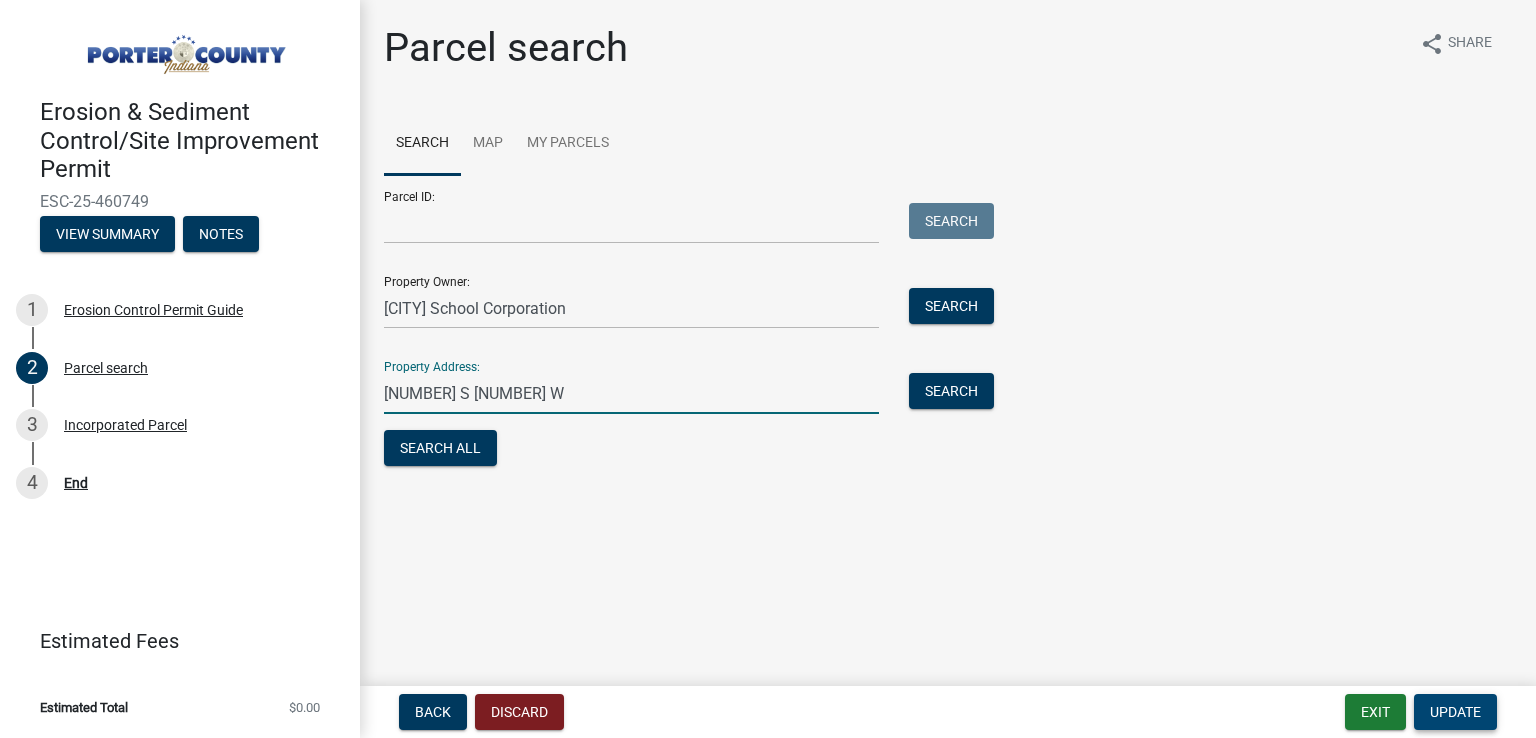 click on "Update" at bounding box center [1455, 712] 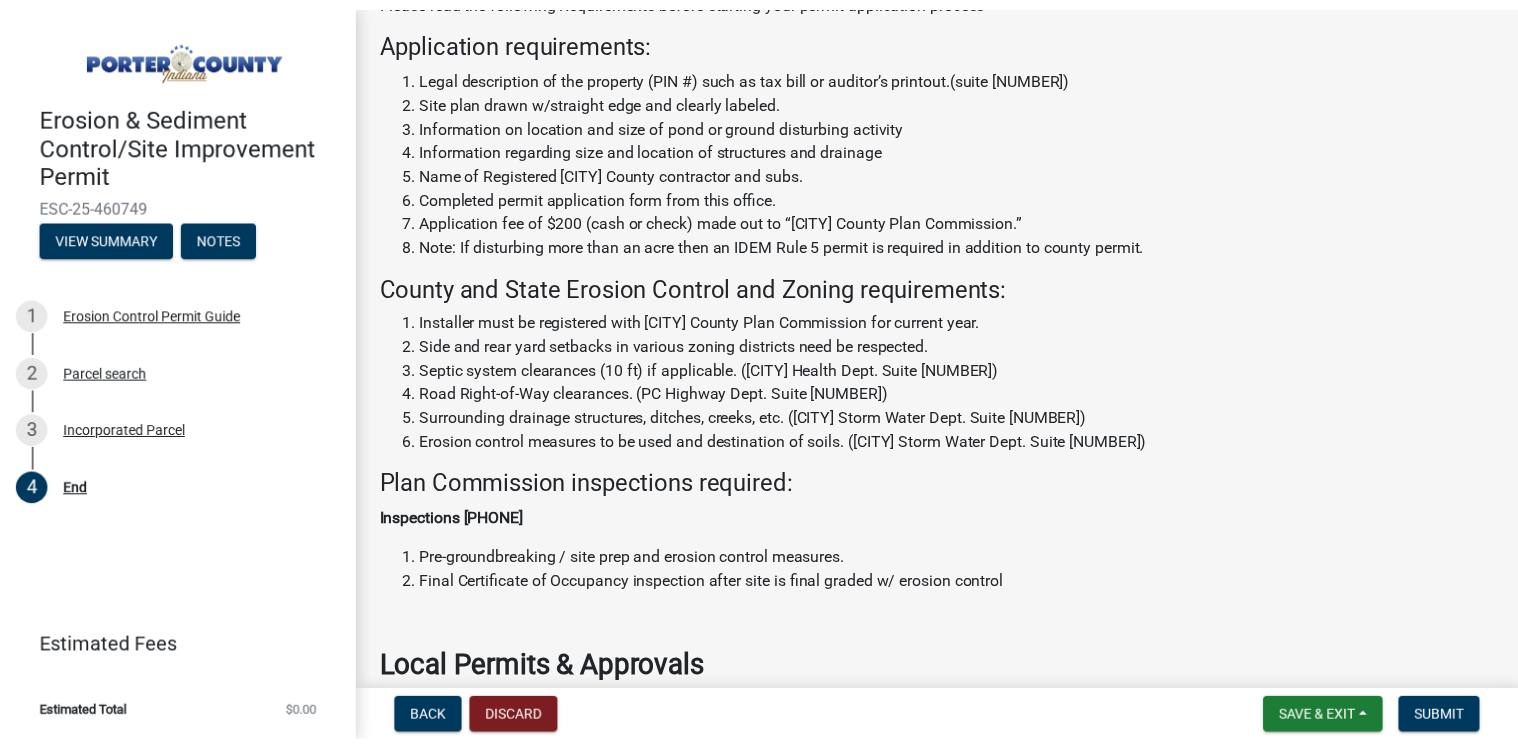 scroll, scrollTop: 0, scrollLeft: 0, axis: both 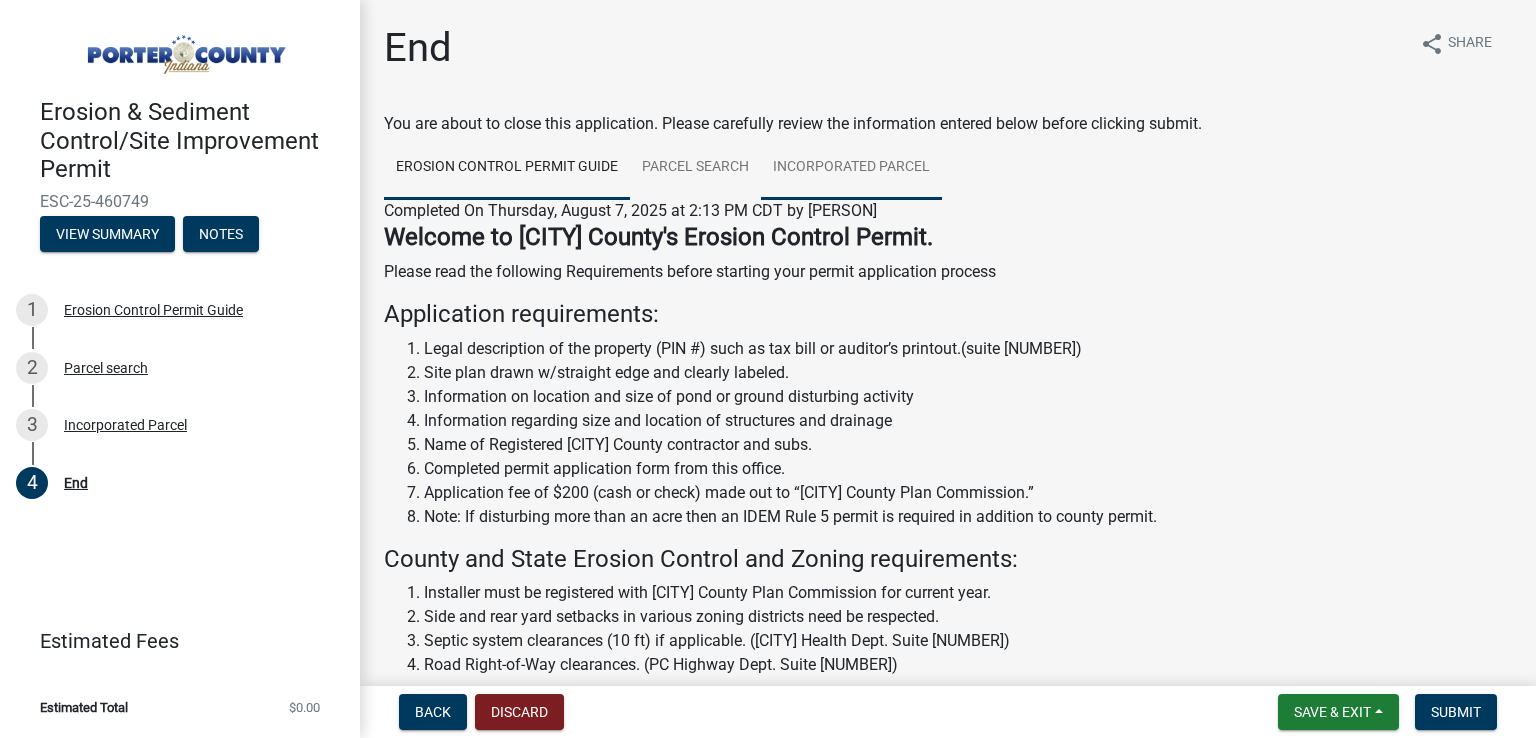 click on "Incorporated Parcel" at bounding box center [851, 168] 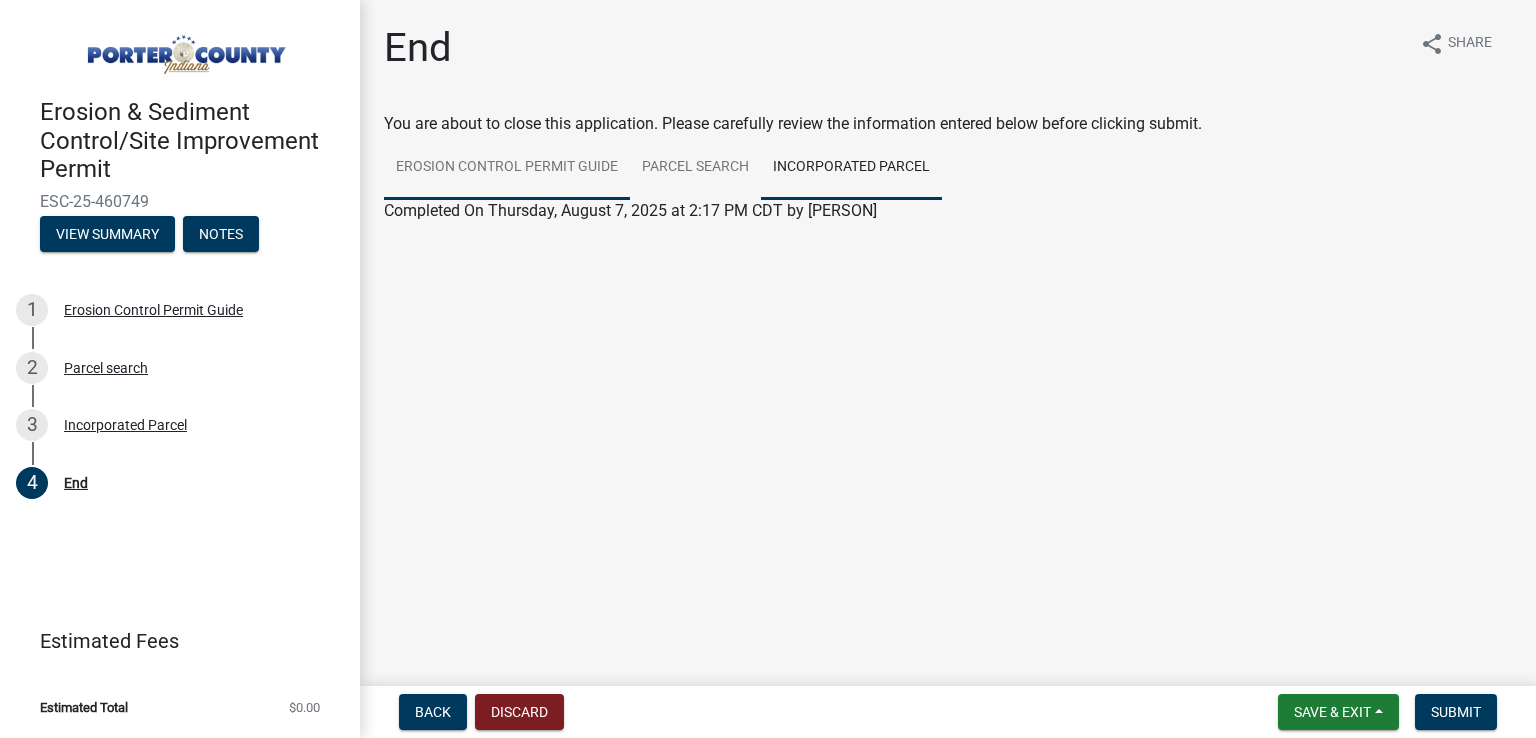 click on "Erosion Control Permit Guide" at bounding box center (507, 168) 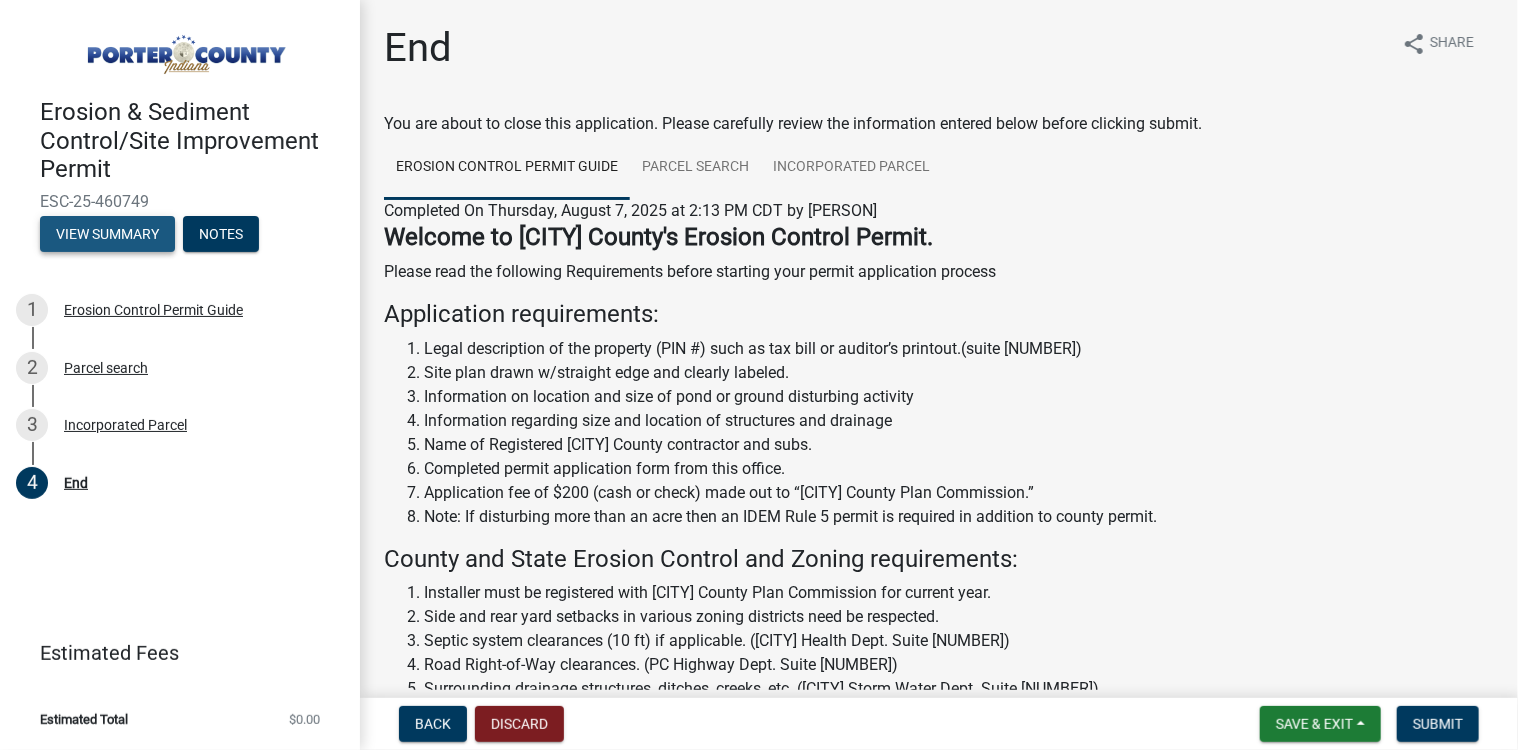 click on "View Summary" at bounding box center [107, 234] 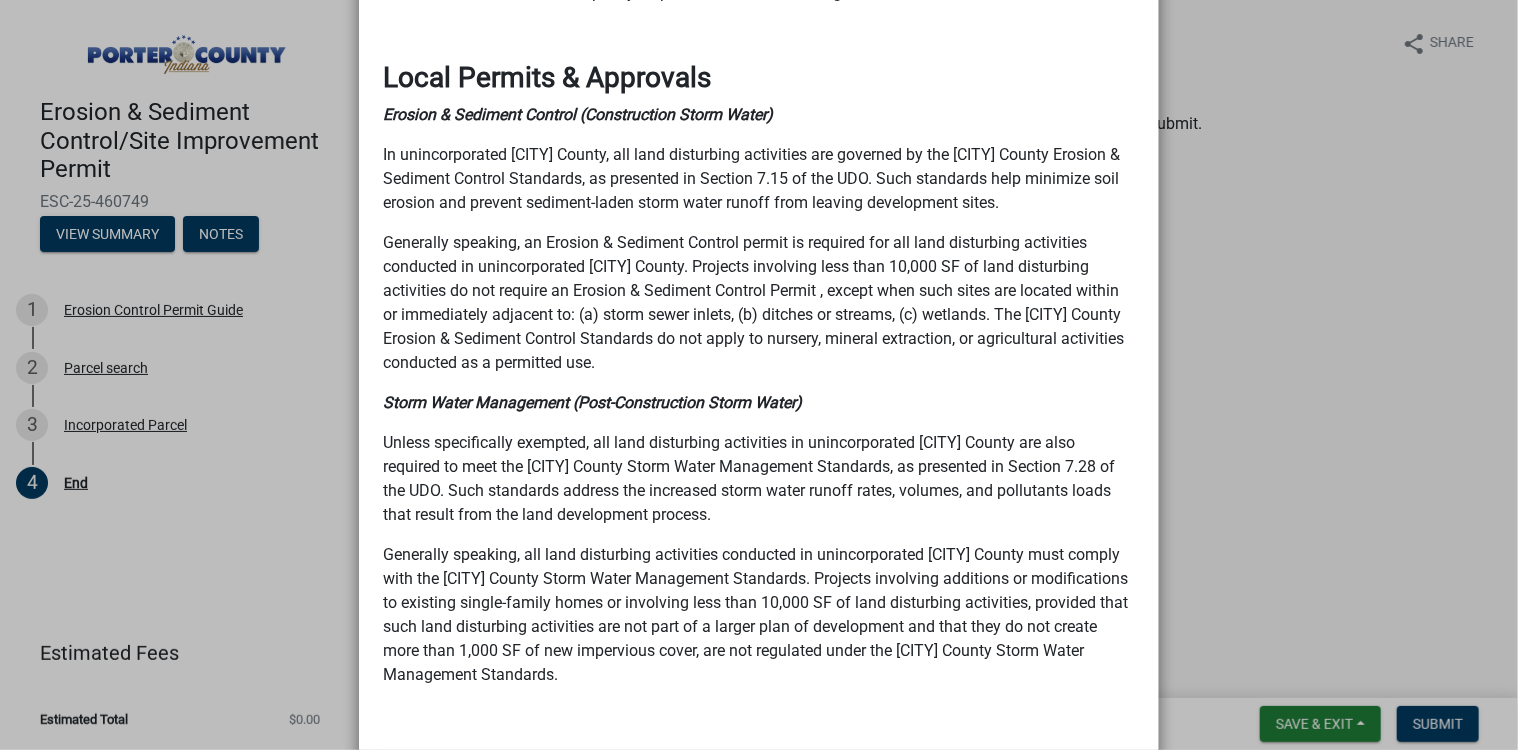 scroll, scrollTop: 984, scrollLeft: 0, axis: vertical 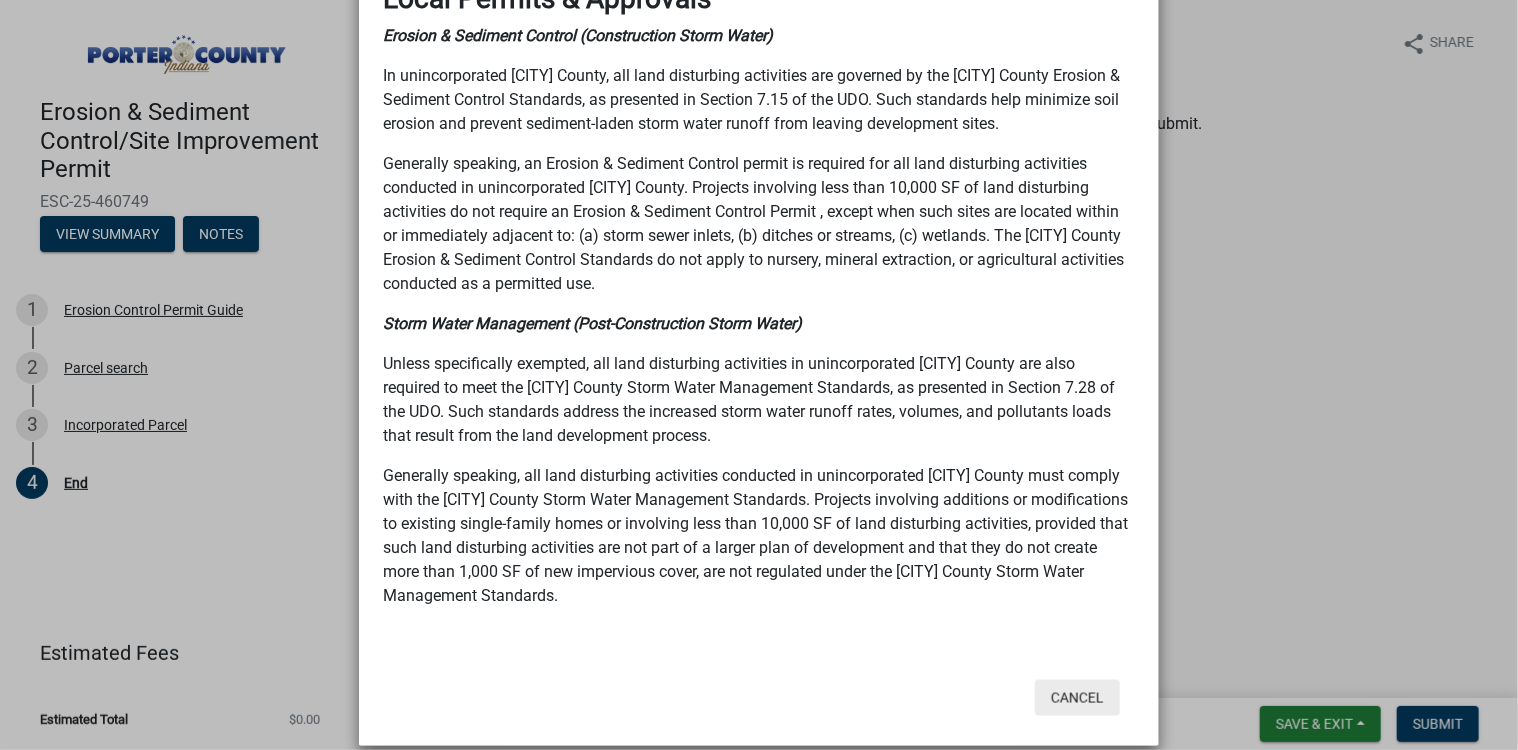 click on "Cancel" 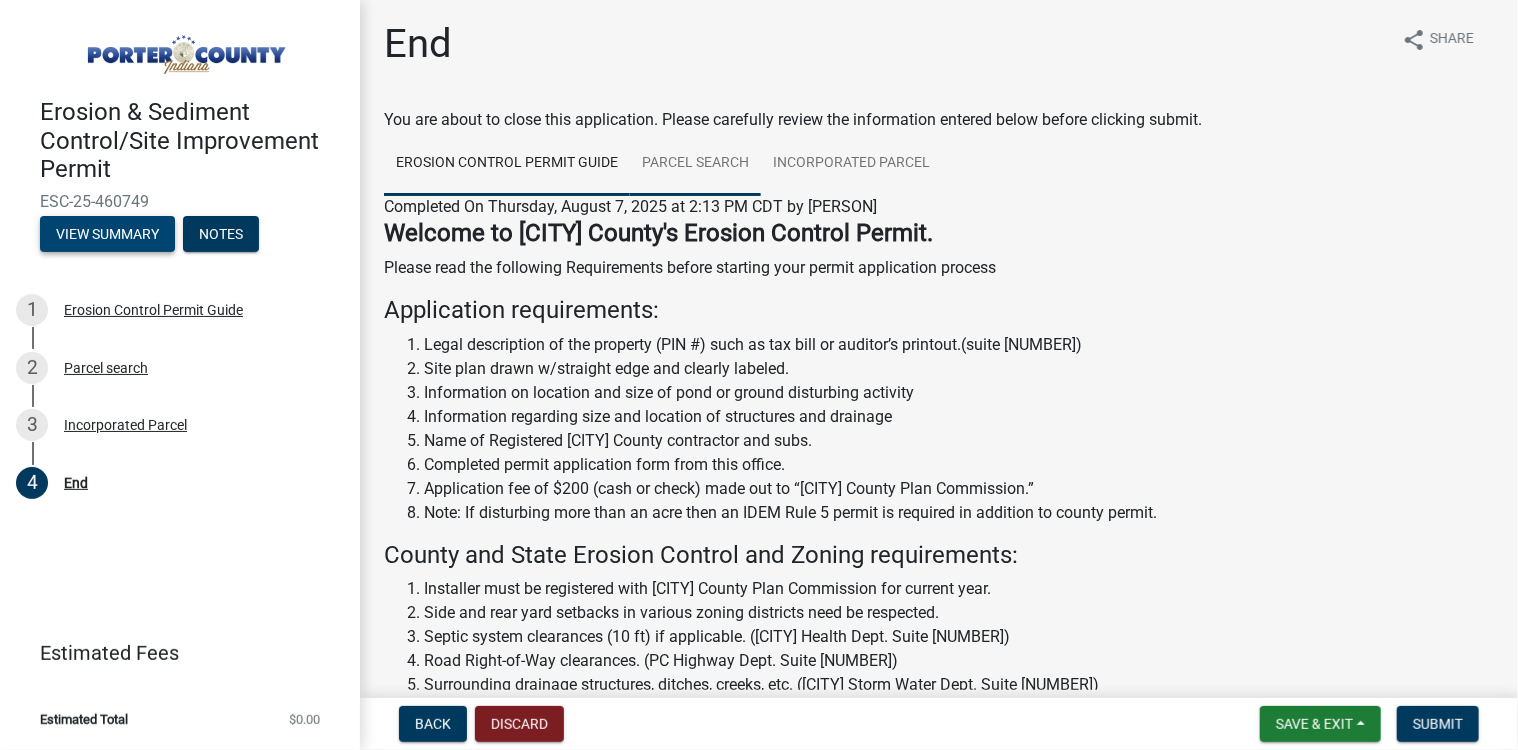 scroll, scrollTop: 0, scrollLeft: 0, axis: both 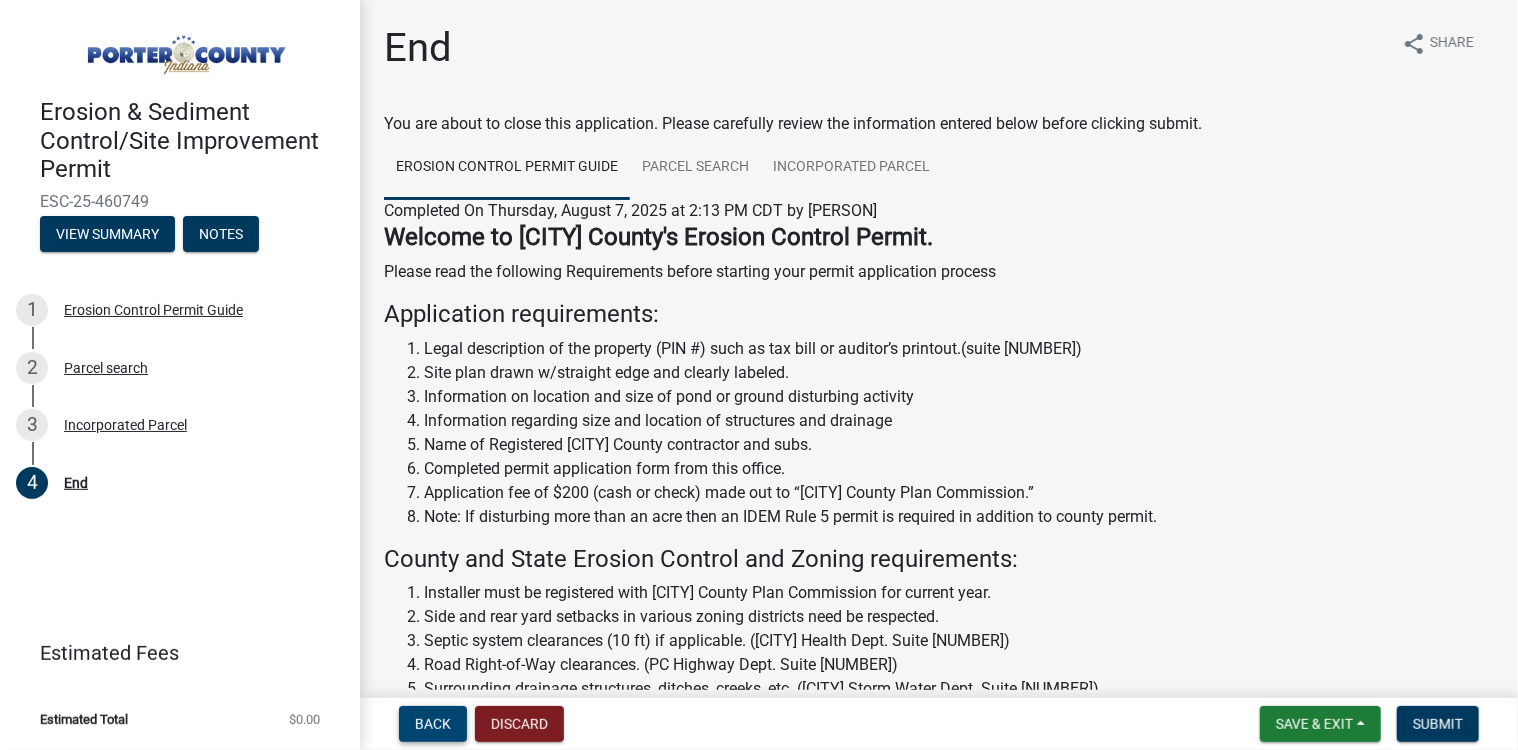 click on "Back" at bounding box center [433, 724] 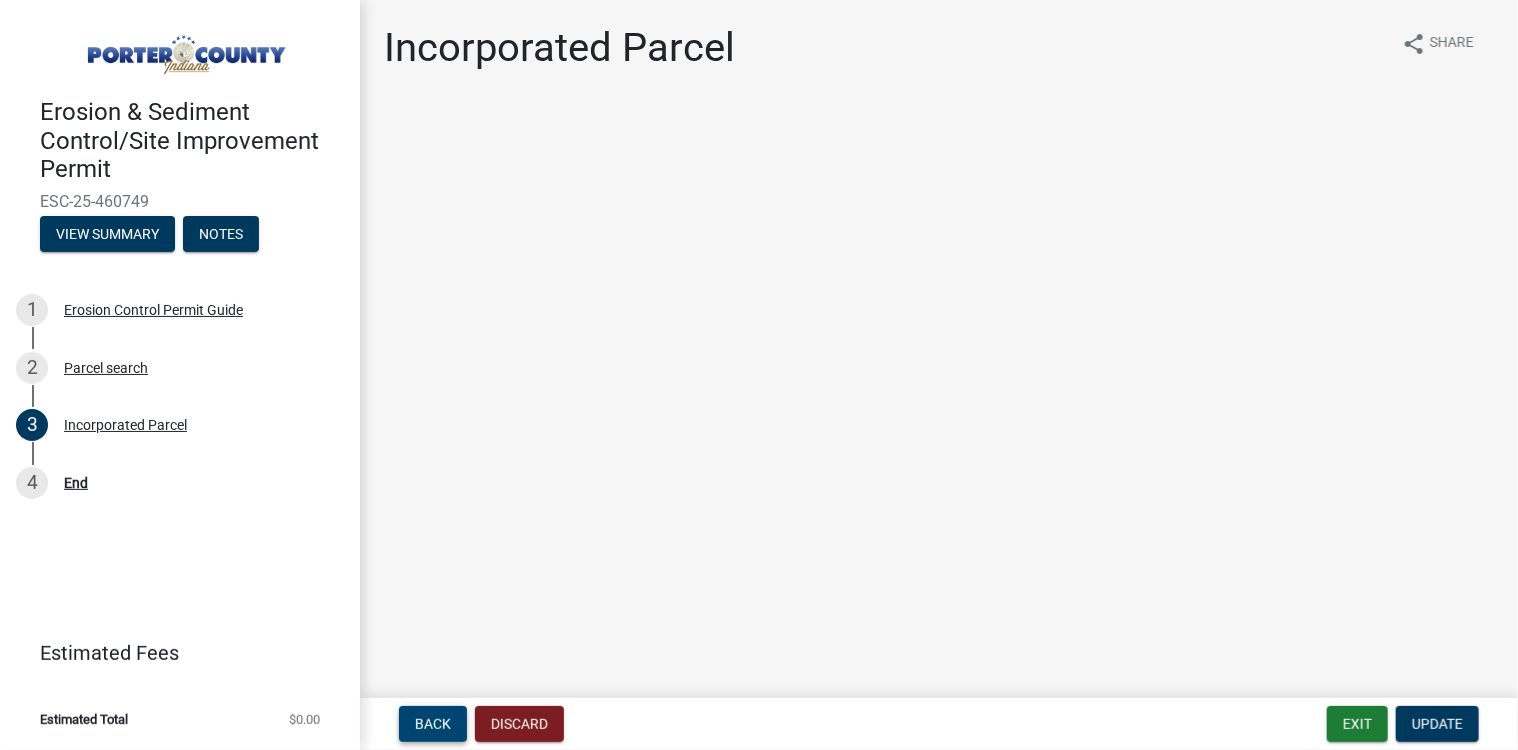 click on "Back" at bounding box center (433, 724) 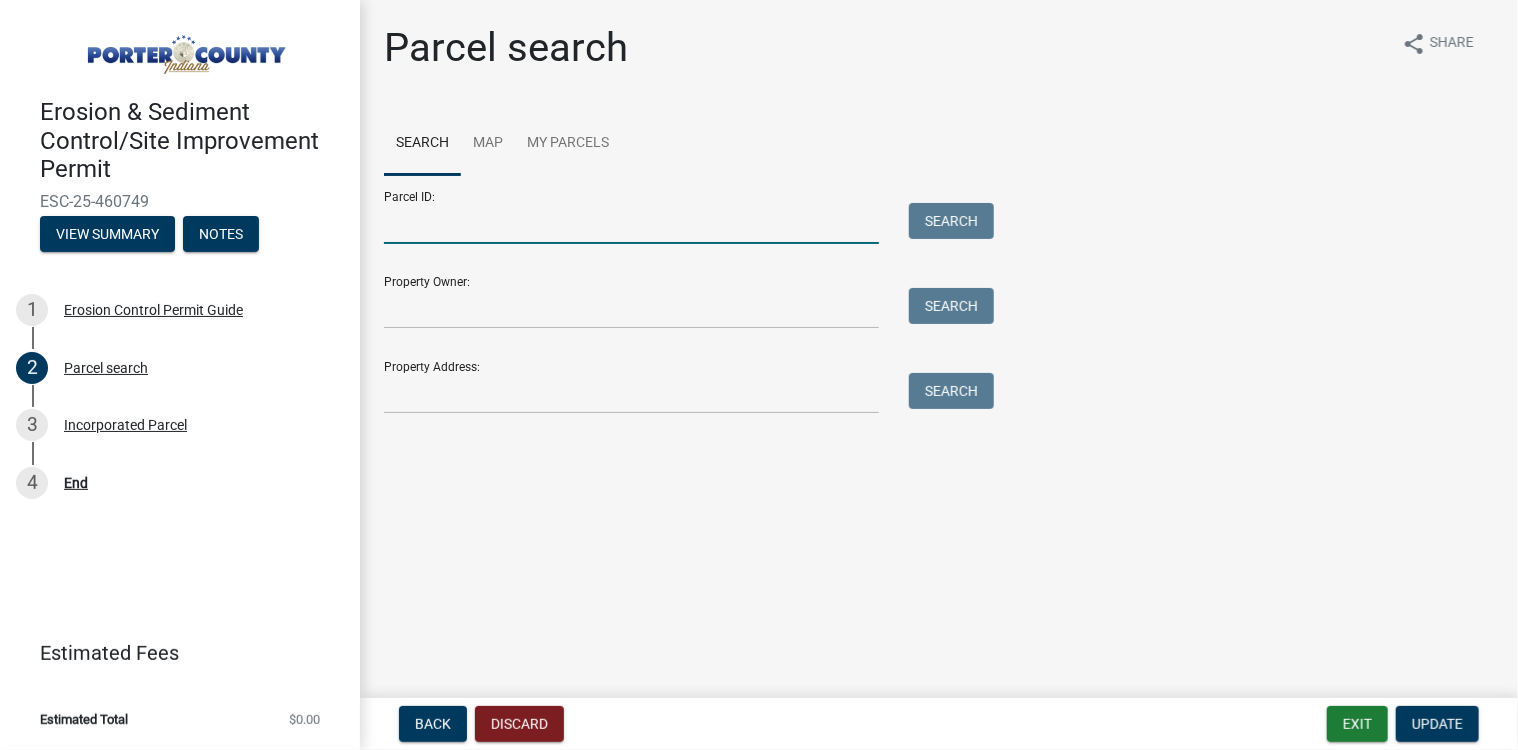 click on "Parcel ID:" at bounding box center [631, 223] 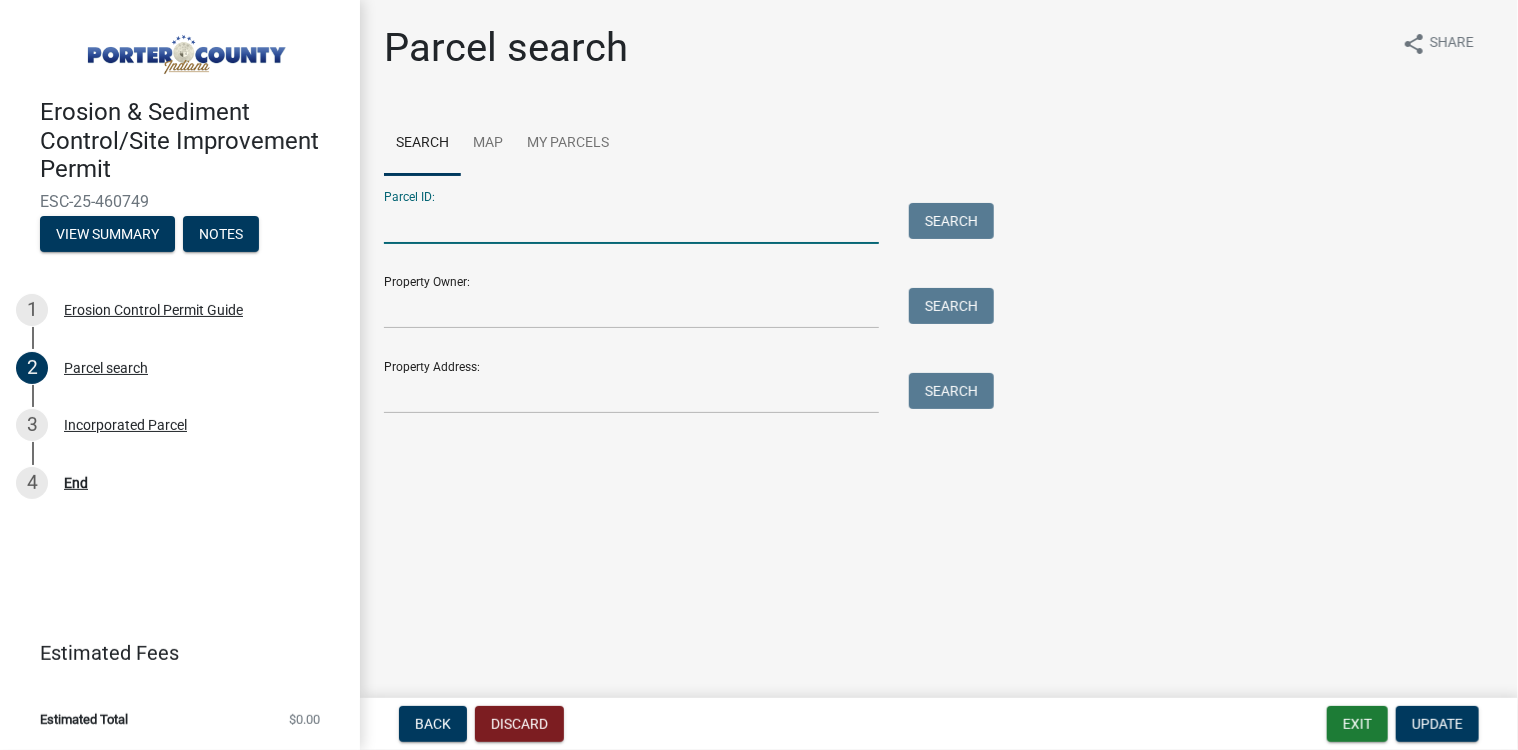 type on "[ACCOUNT_NUMBER]" 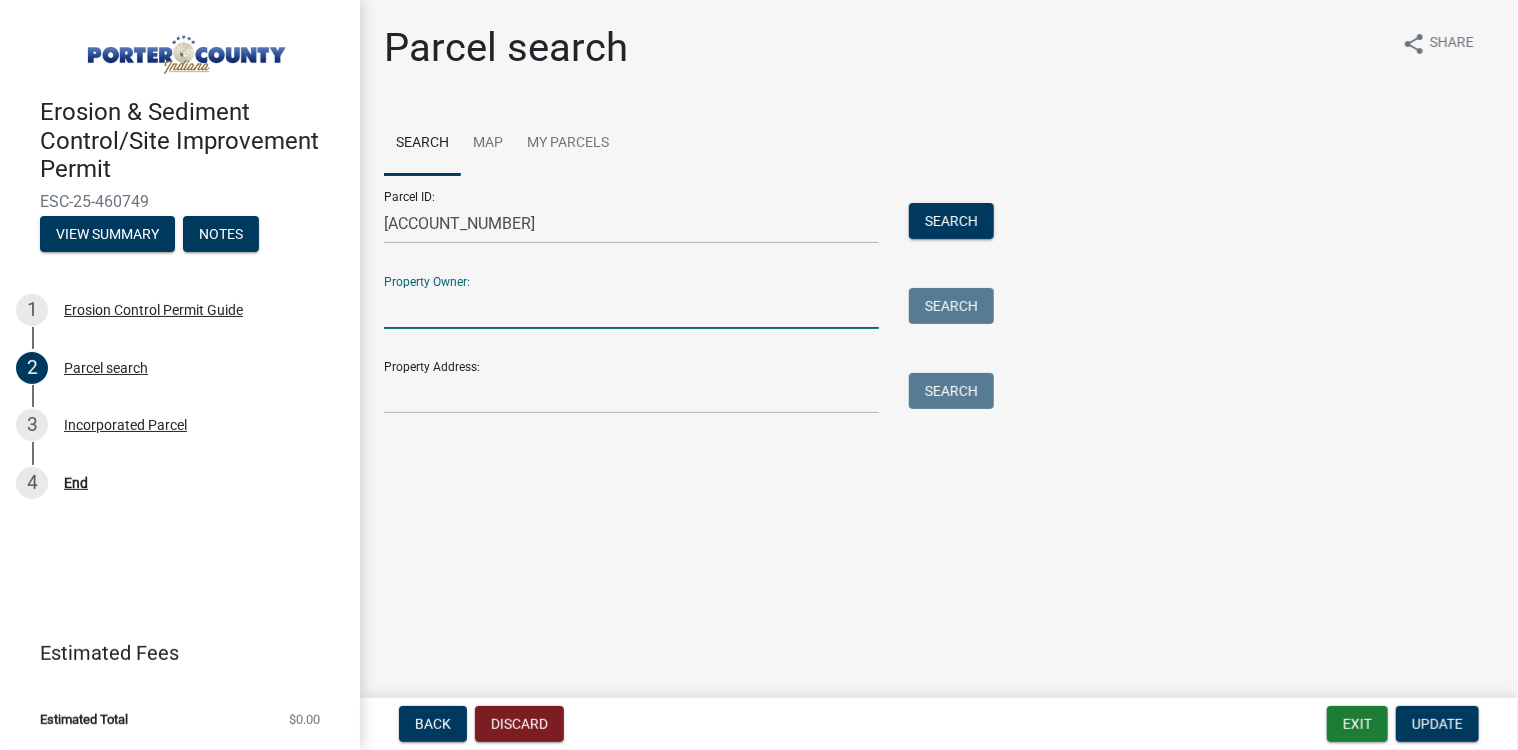click on "Property Owner:" at bounding box center [631, 308] 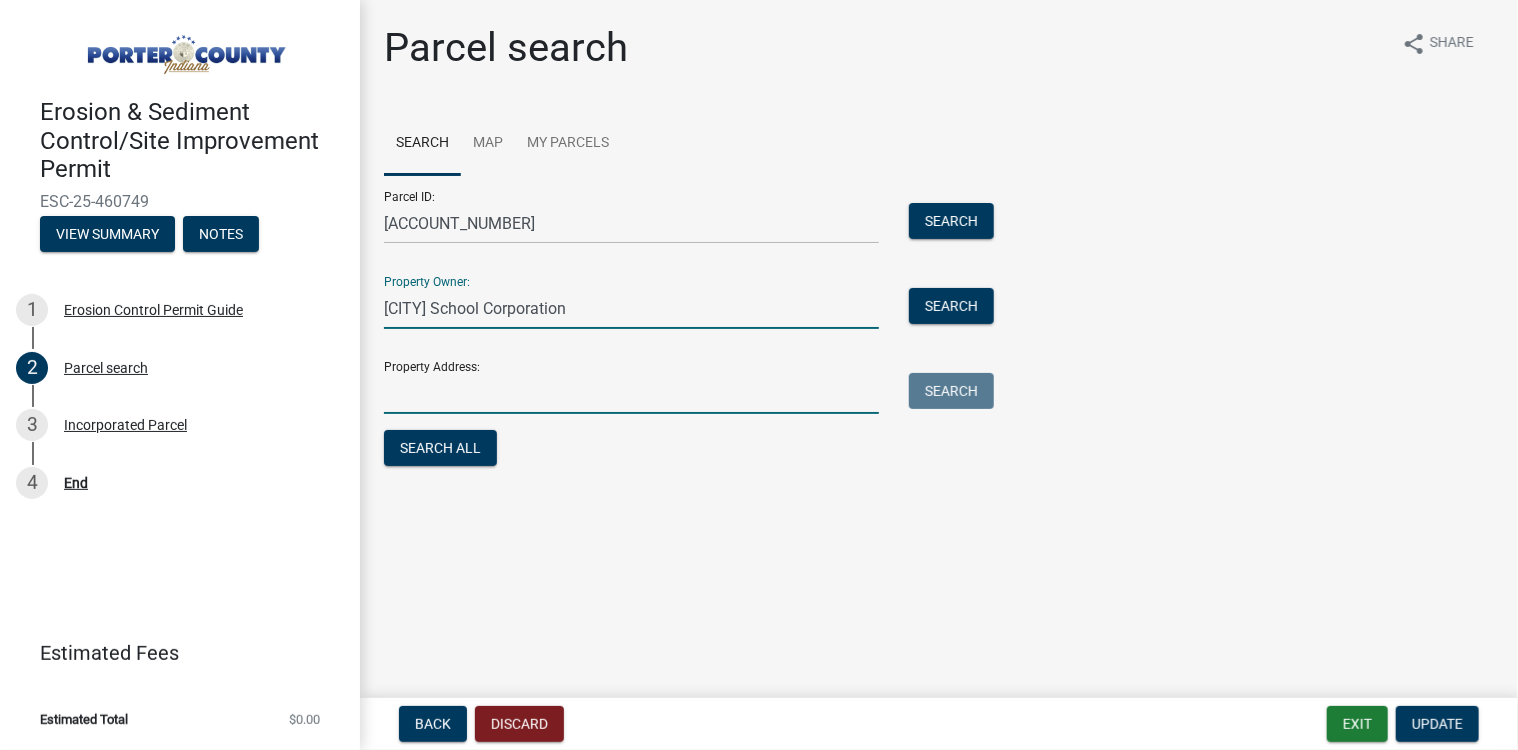 click on "Property Address:" at bounding box center (631, 393) 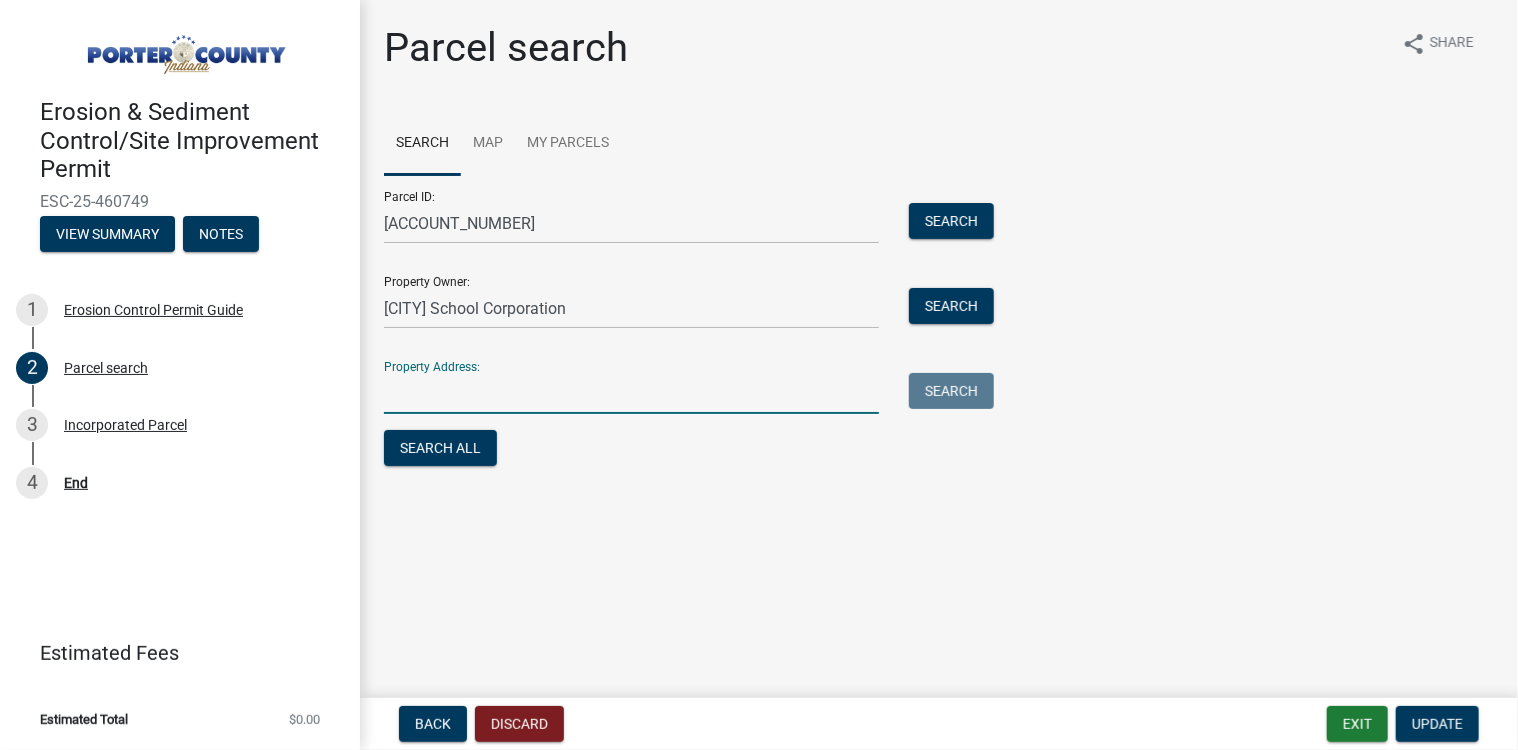 type on "[NUMBER] S [NUMBER] W" 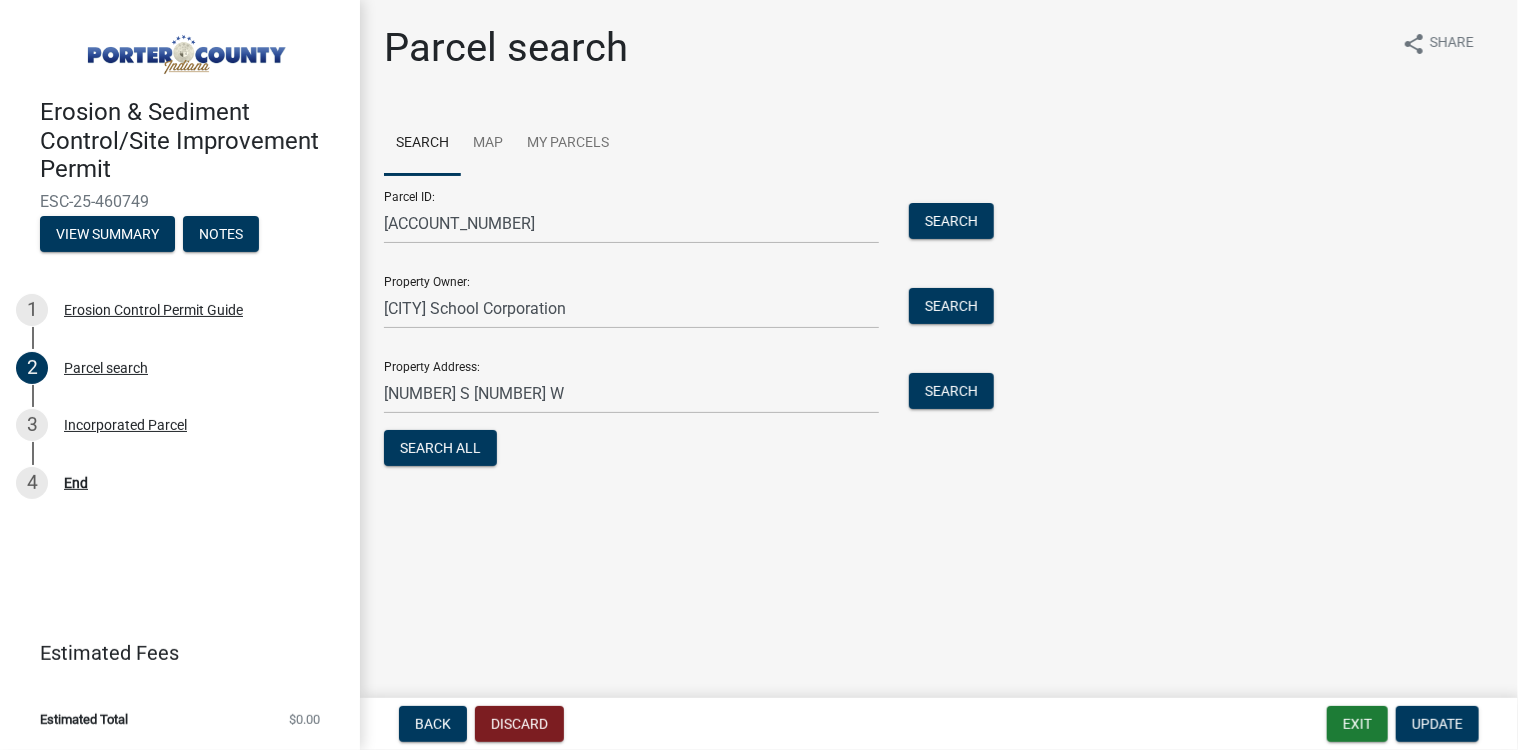 drag, startPoint x: 634, startPoint y: 563, endPoint x: 1132, endPoint y: 98, distance: 681.3435 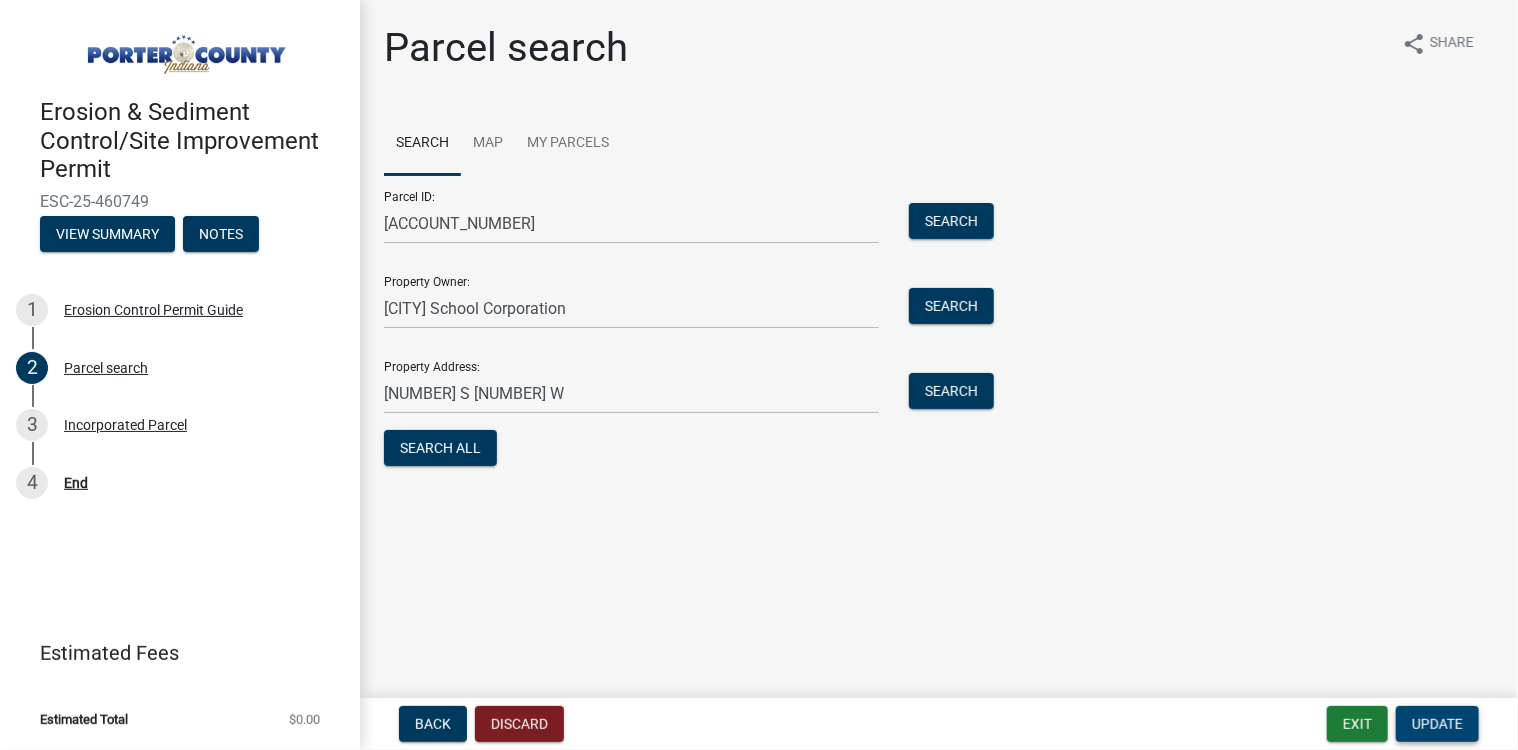 click on "Update" at bounding box center (1437, 724) 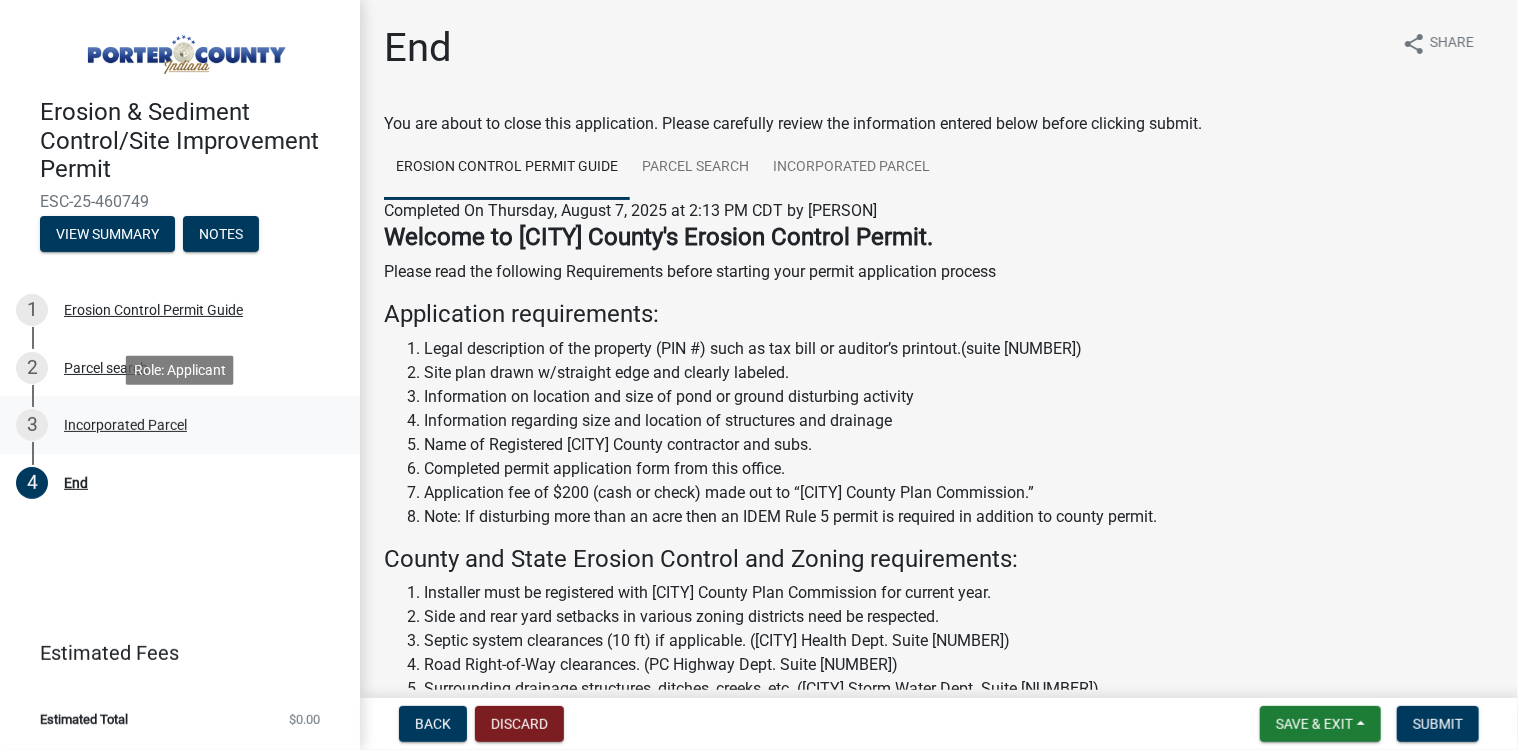 click on "Incorporated Parcel" at bounding box center (125, 425) 